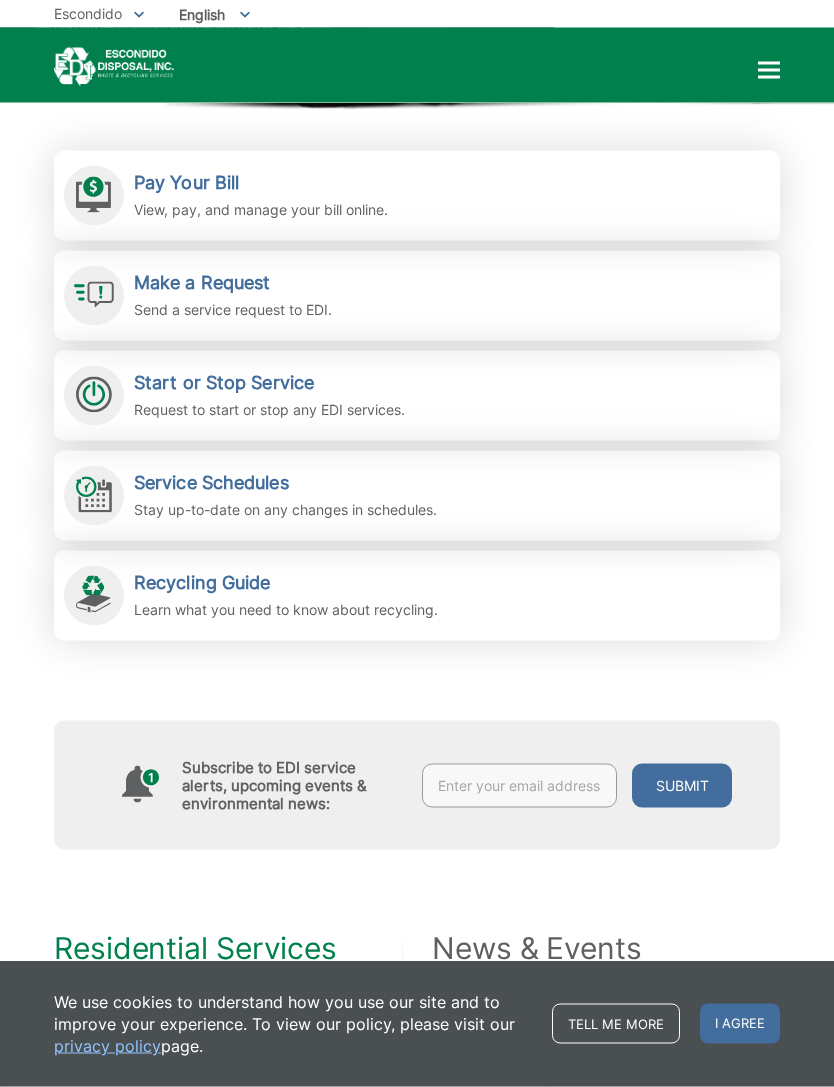 scroll, scrollTop: 398, scrollLeft: 0, axis: vertical 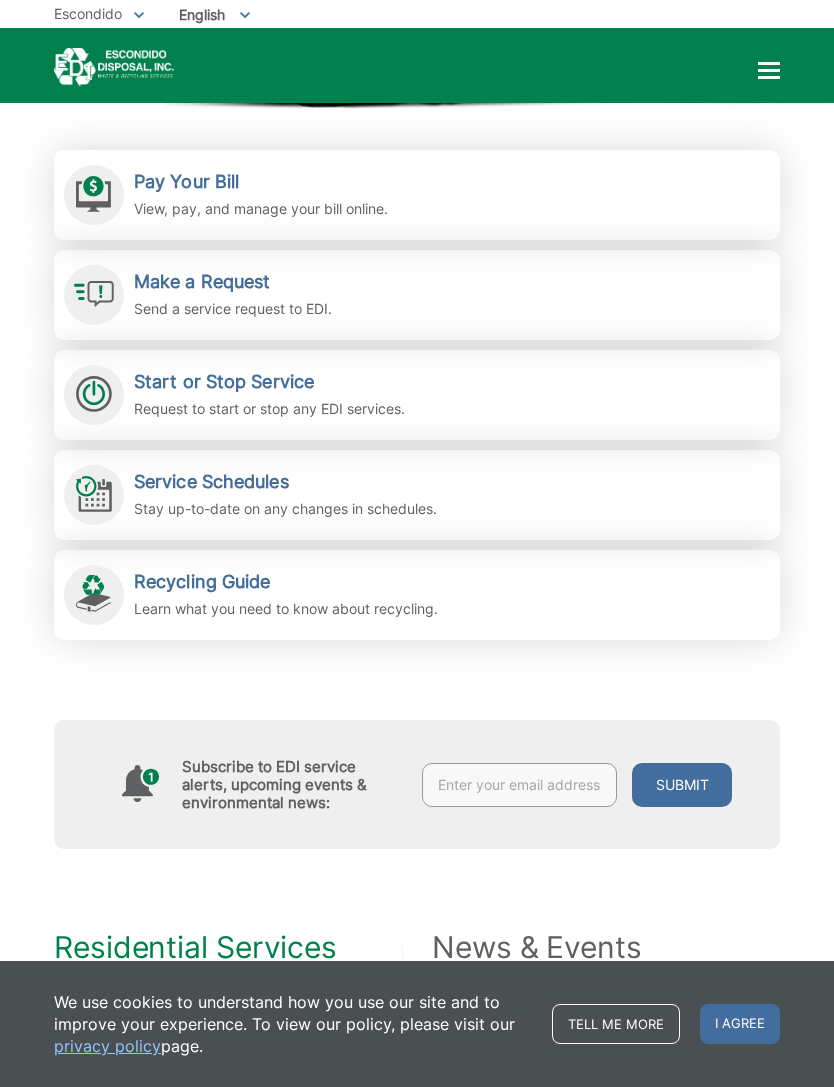 click at bounding box center (769, 71) 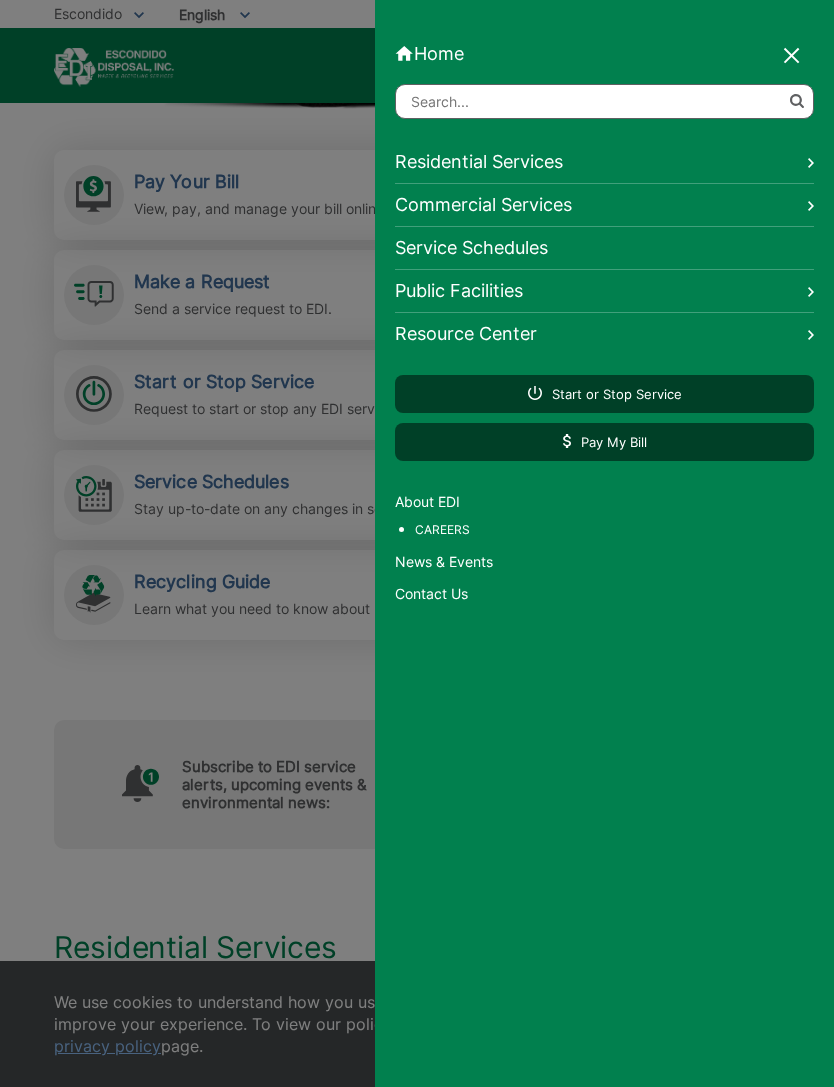click on "Resource Center" at bounding box center (604, 334) 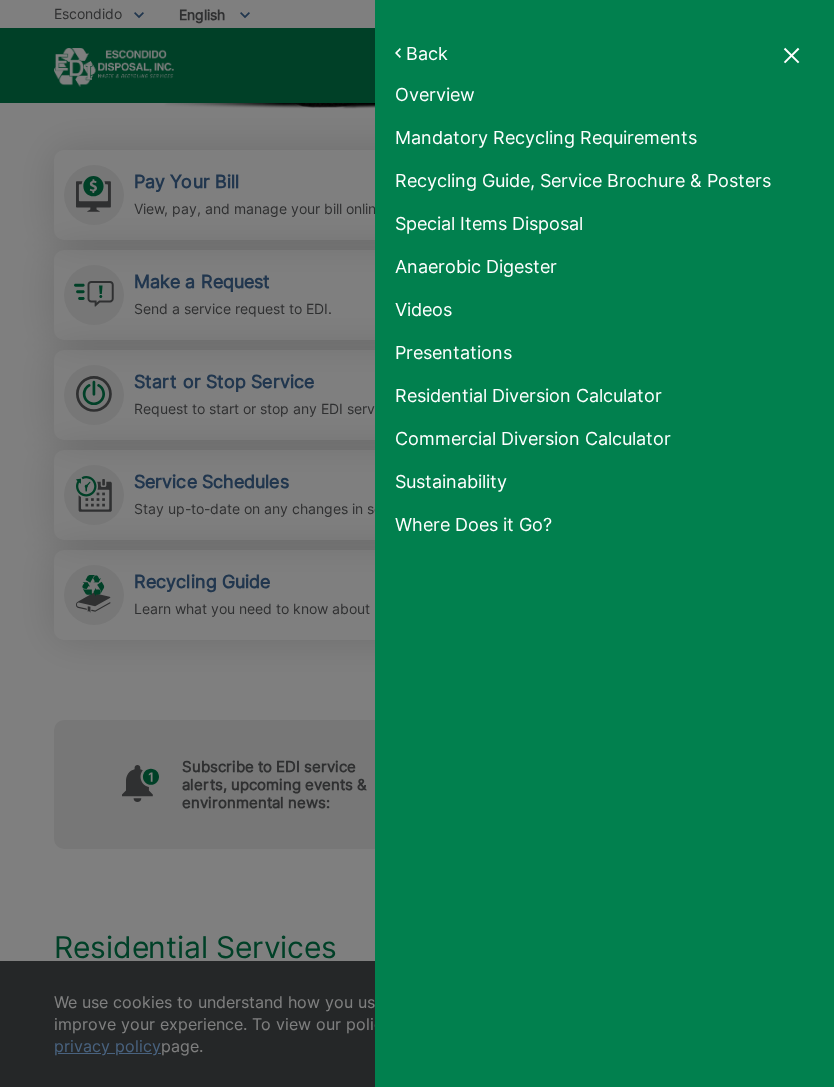 click on "Back" at bounding box center [604, 53] 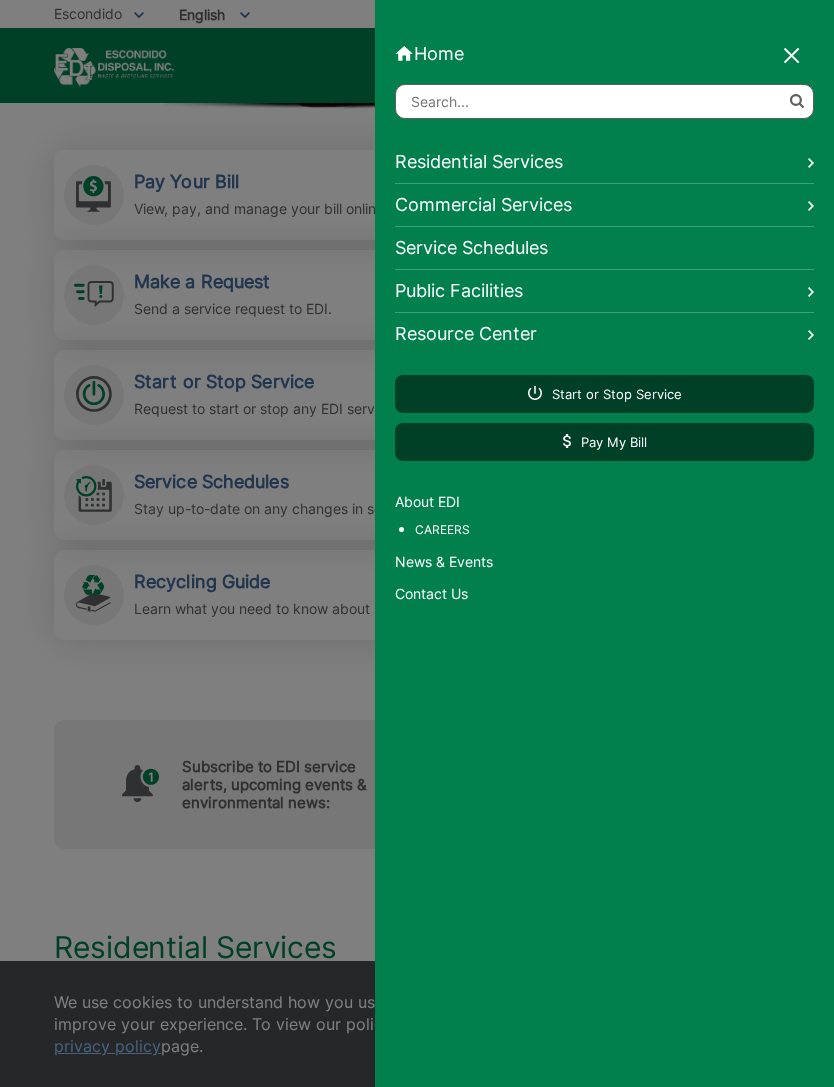 scroll, scrollTop: 0, scrollLeft: 0, axis: both 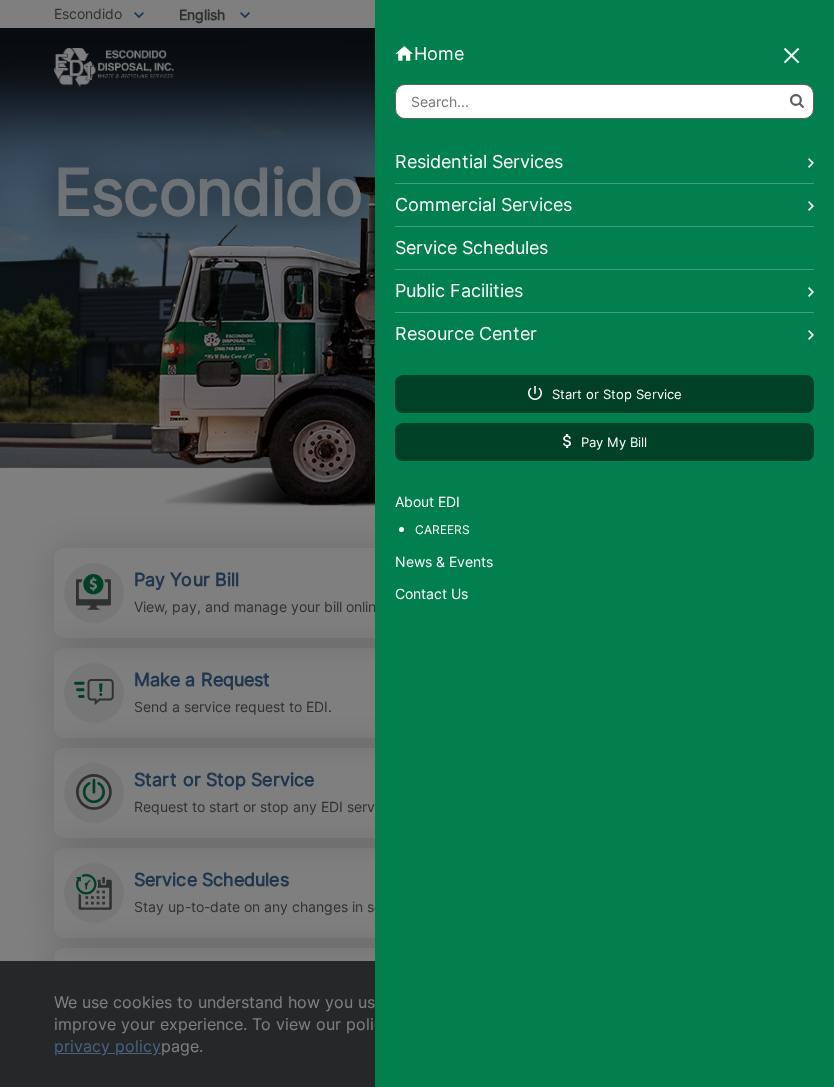 click at bounding box center (417, 543) 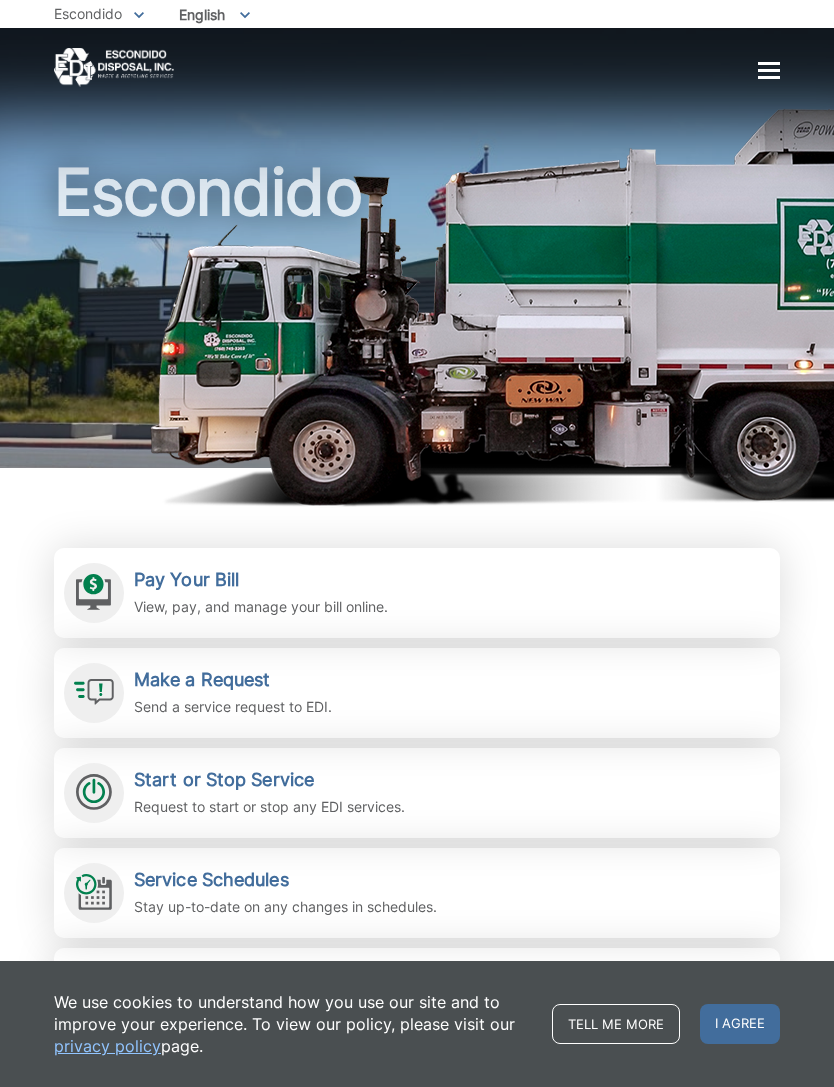 scroll, scrollTop: 398, scrollLeft: 0, axis: vertical 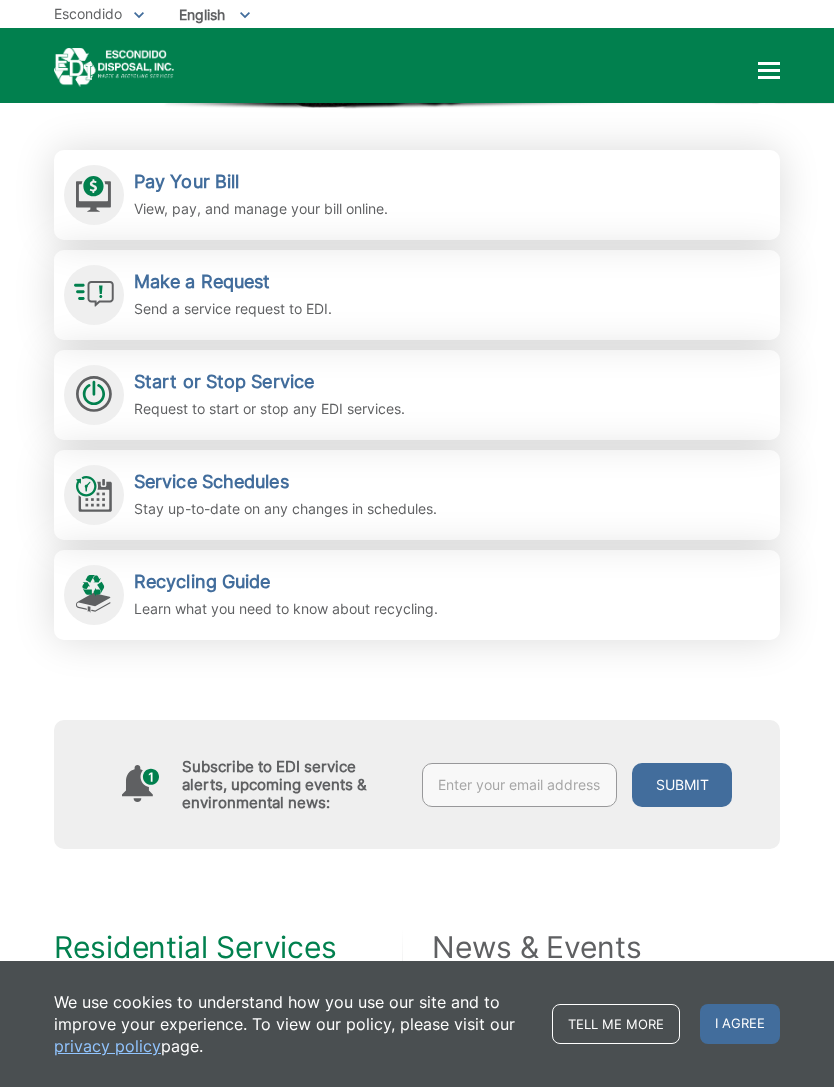 click on "Recycling Guide
Learn what you need to know about recycling." at bounding box center [417, 595] 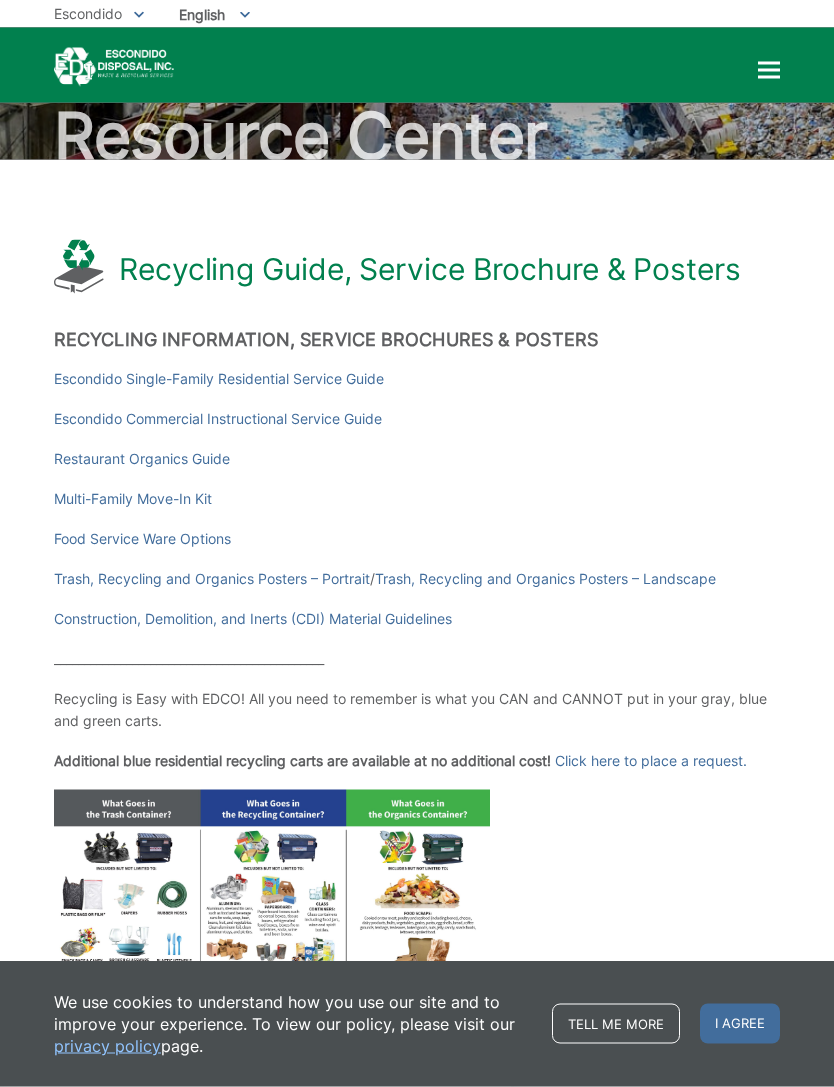 scroll, scrollTop: 0, scrollLeft: 0, axis: both 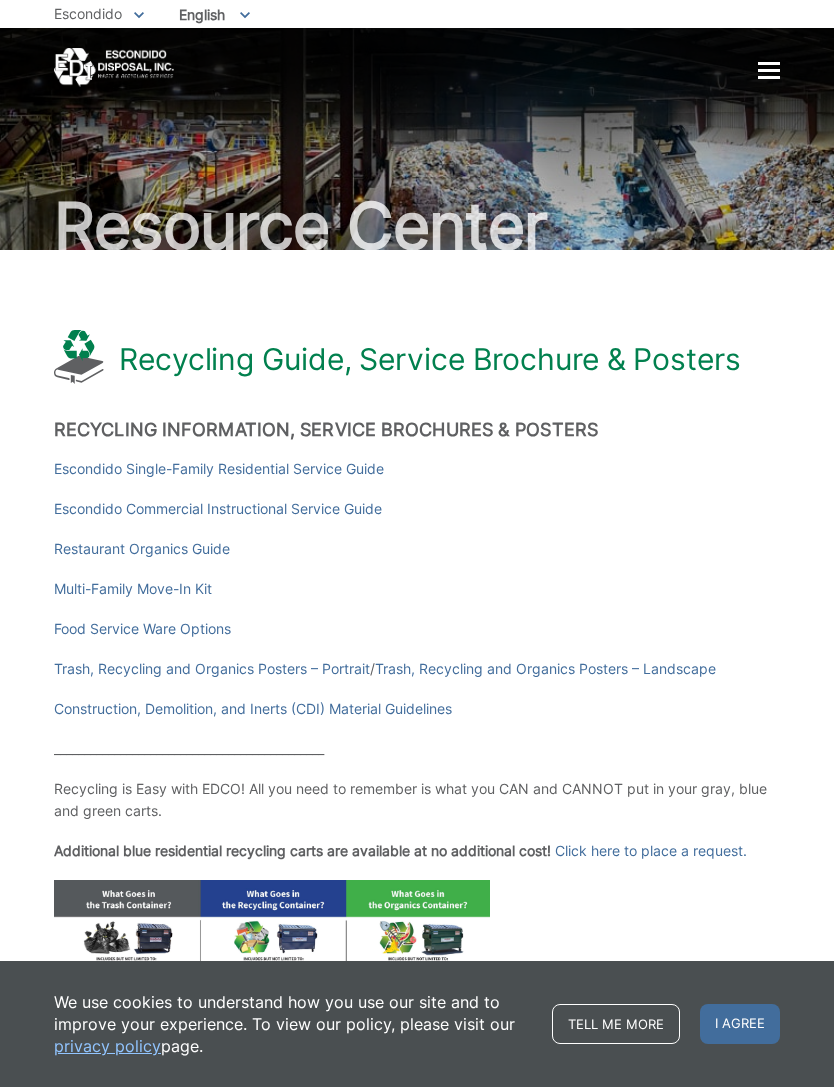 click on "I agree" at bounding box center [740, 1024] 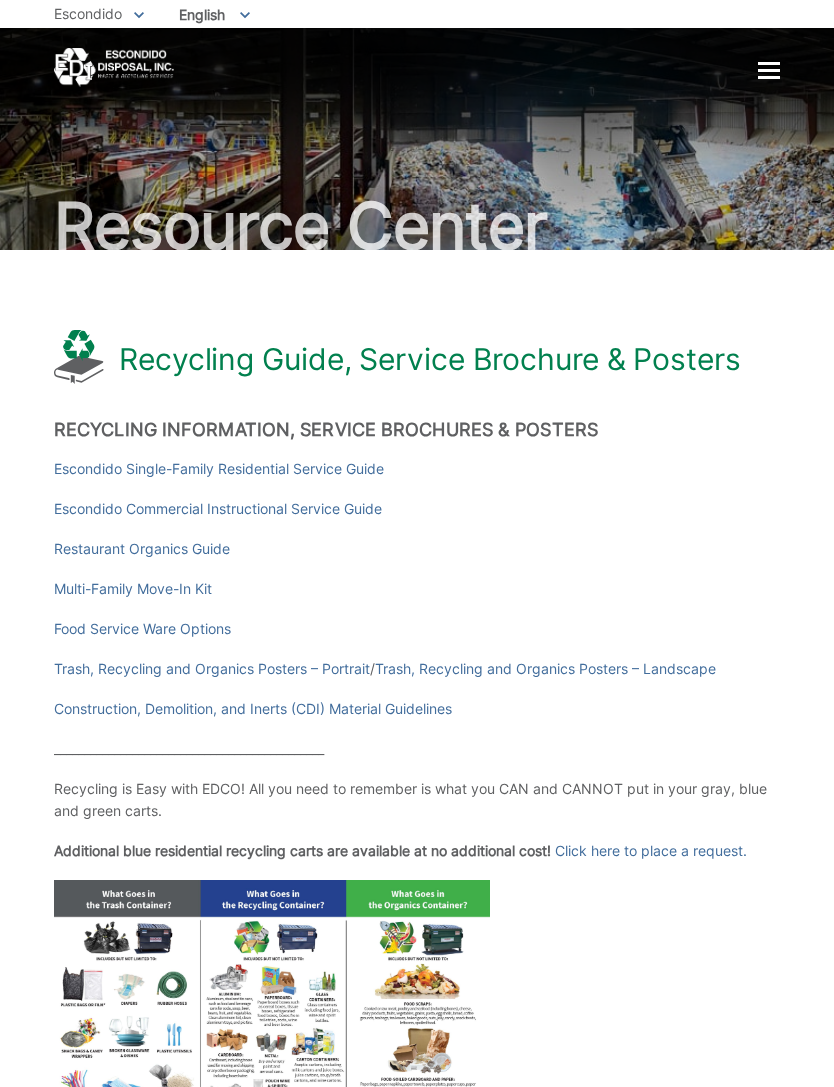 click at bounding box center [769, 70] 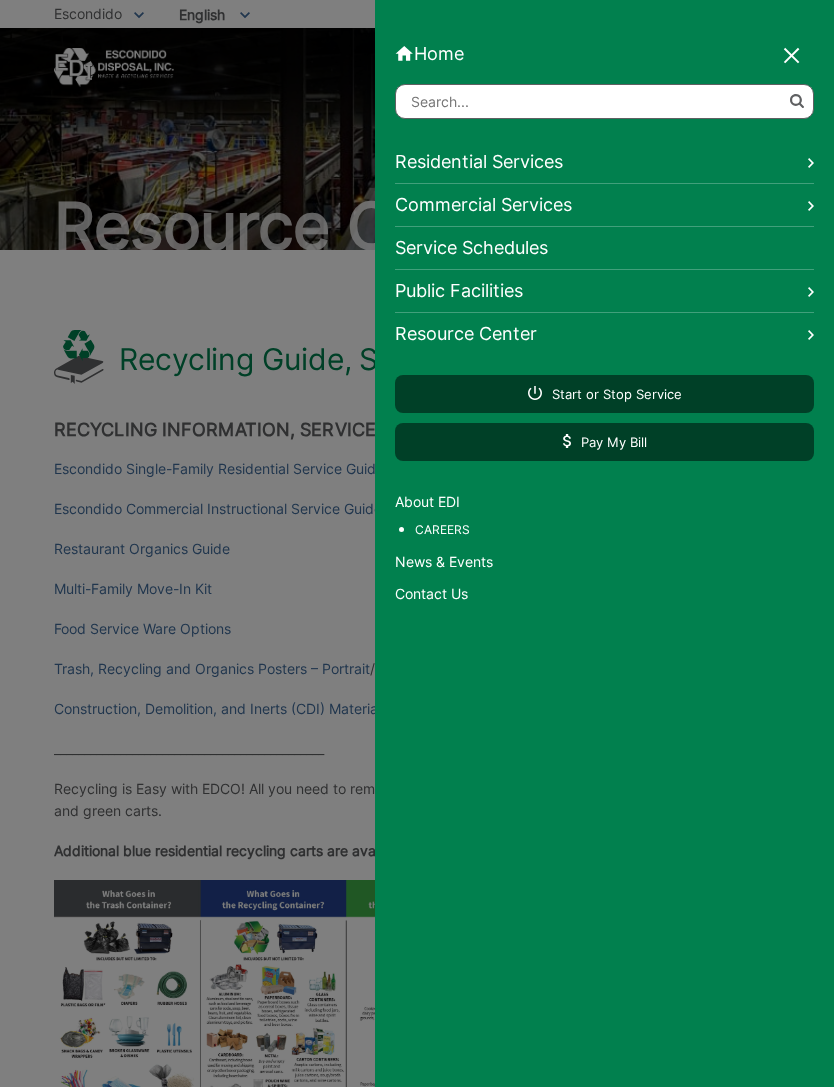 click on "Residential Services" at bounding box center (604, 162) 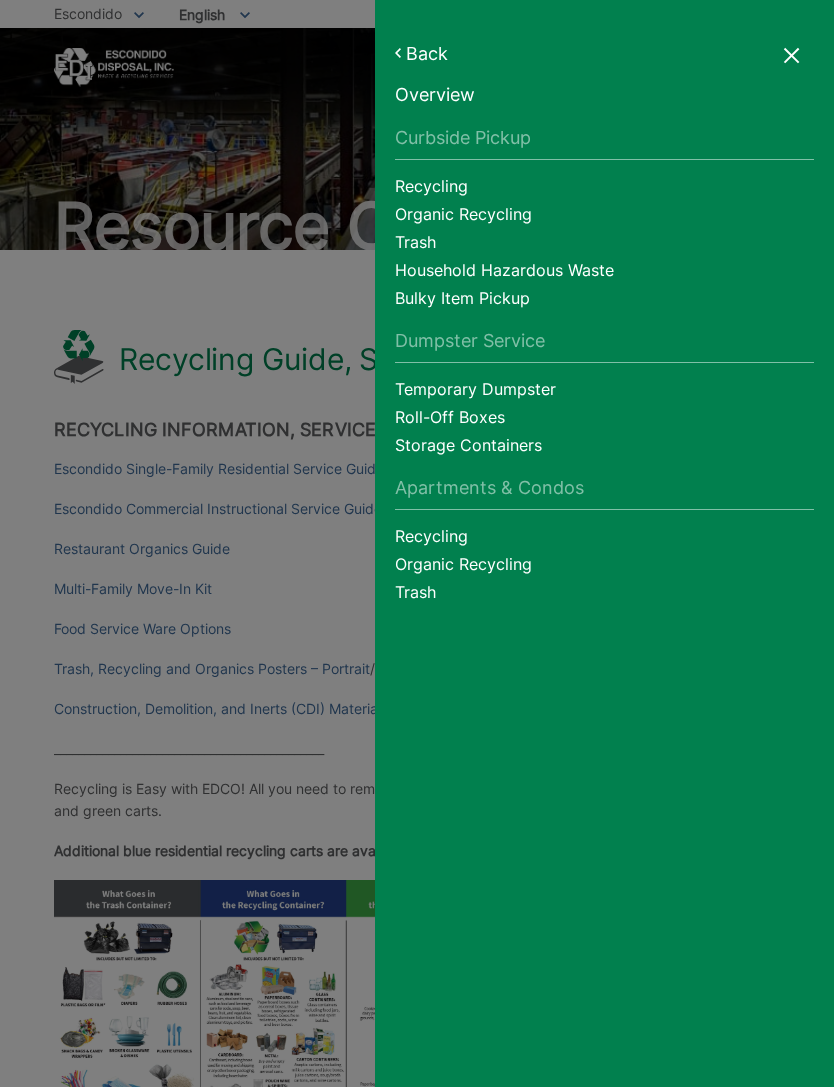 click on "Household Hazardous Waste" at bounding box center (604, 273) 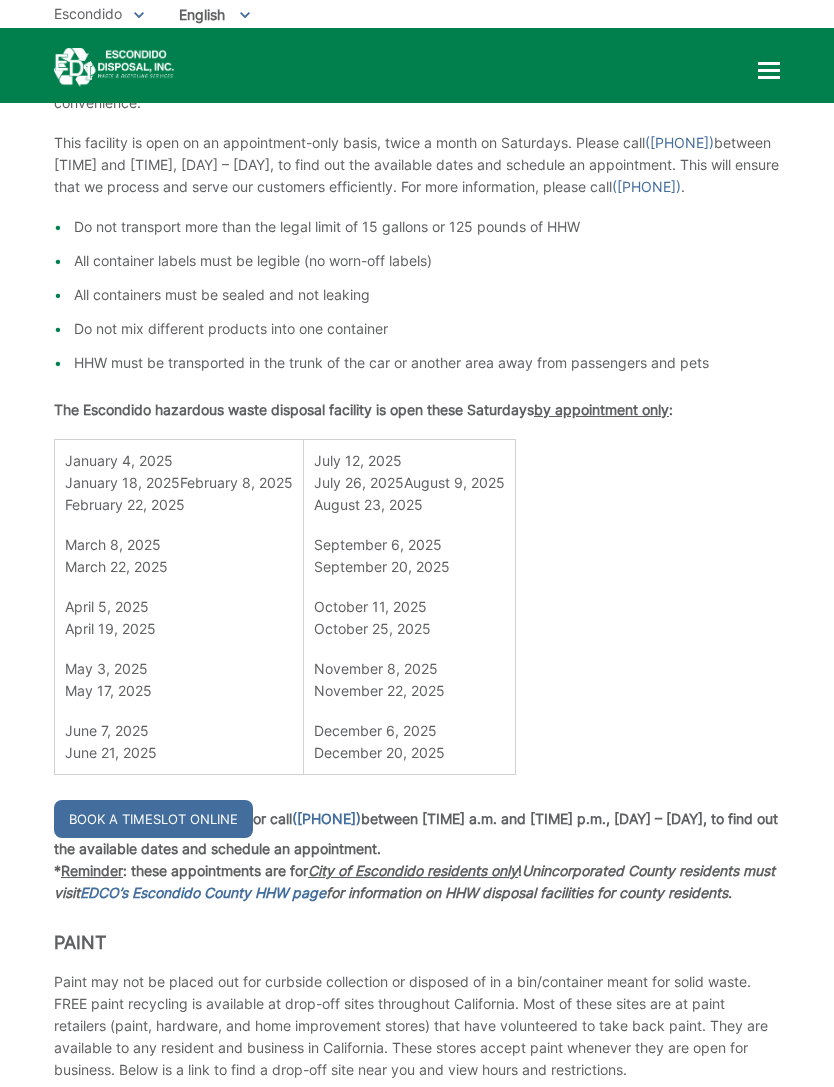 scroll, scrollTop: 1018, scrollLeft: 0, axis: vertical 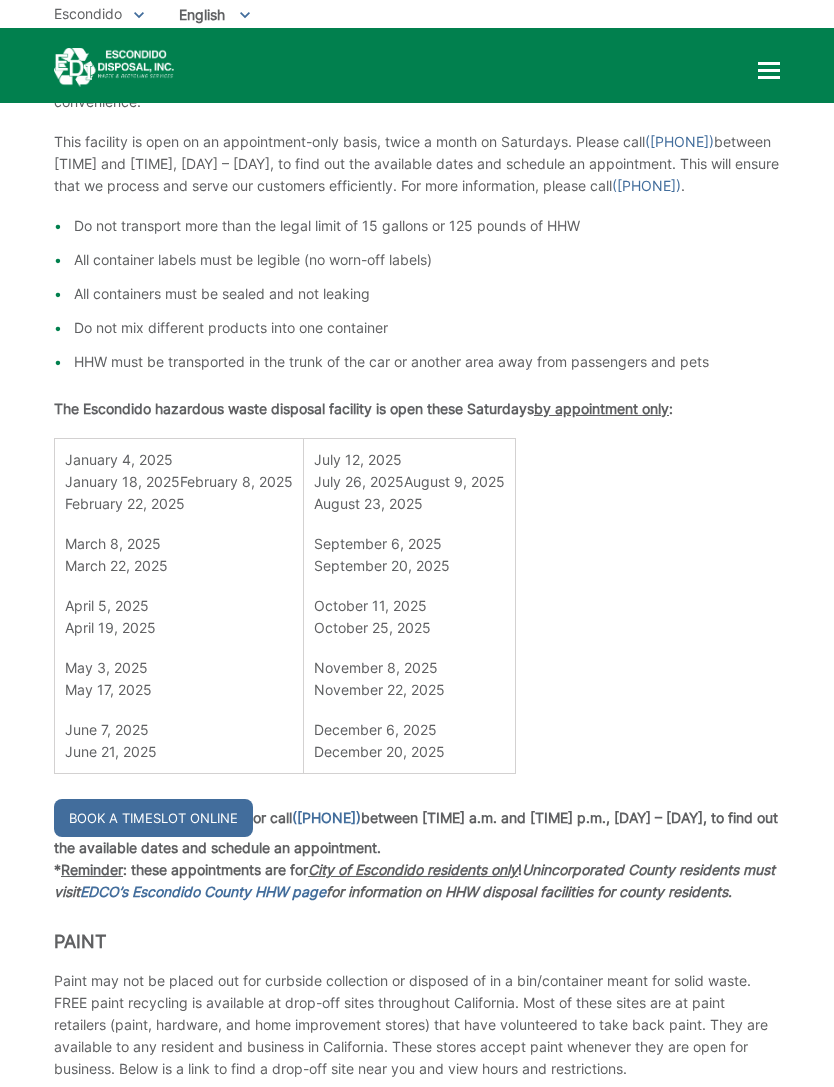 click on "Book a Timeslot Online" at bounding box center (153, 818) 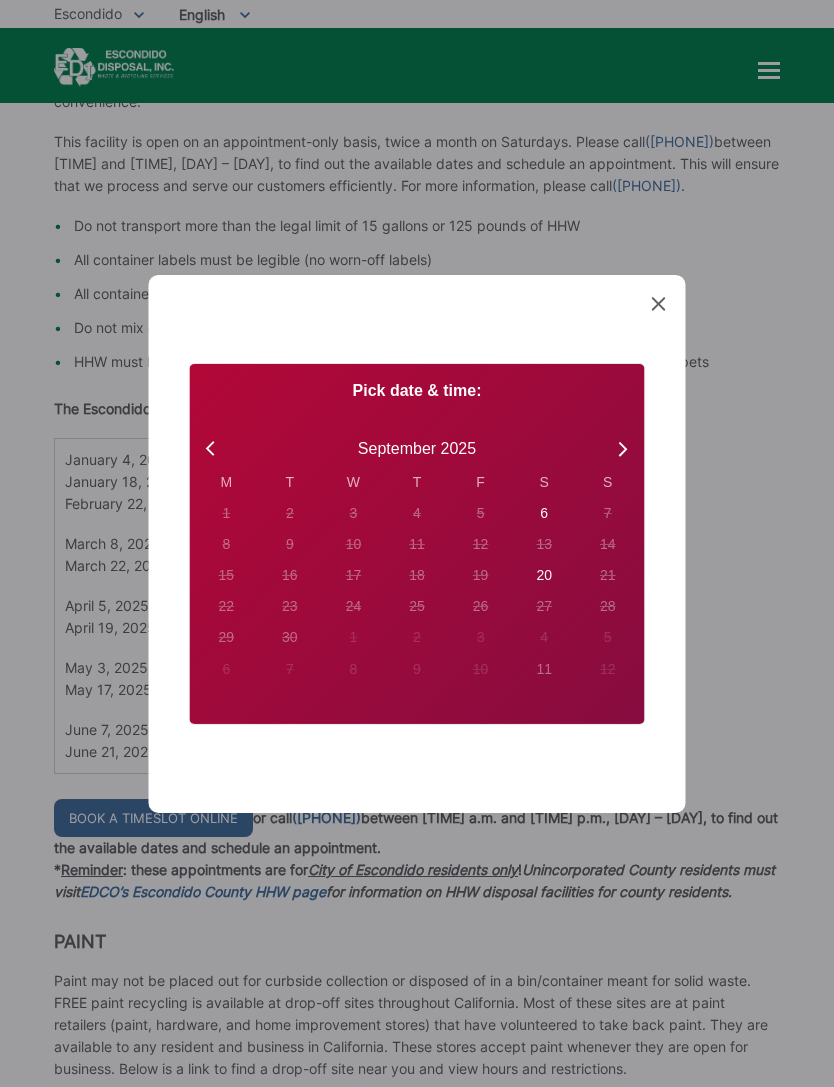 click 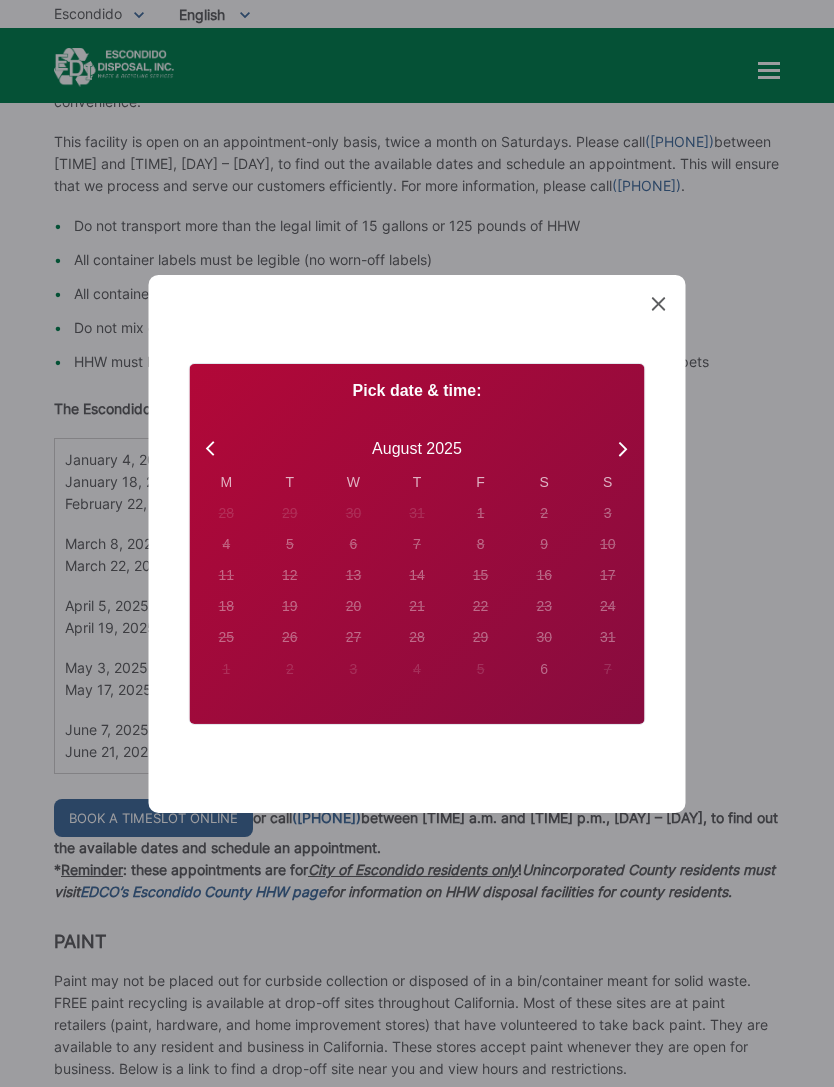 click 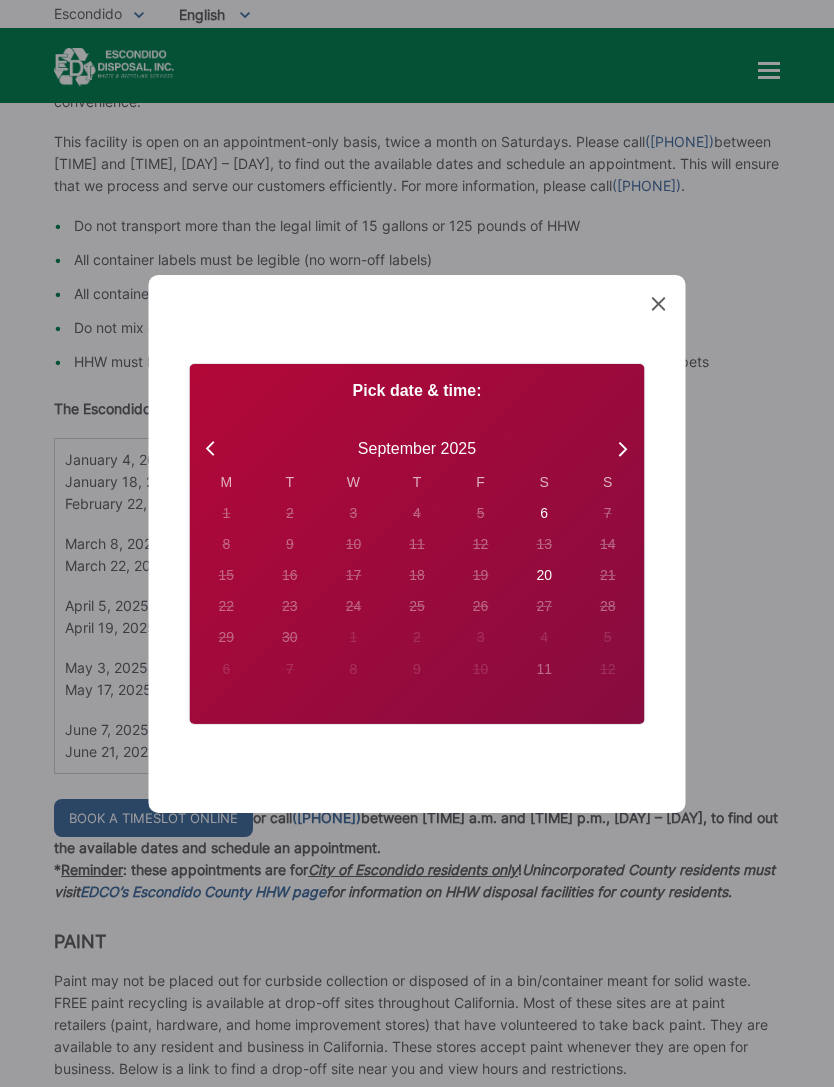 click on "6" at bounding box center [226, 513] 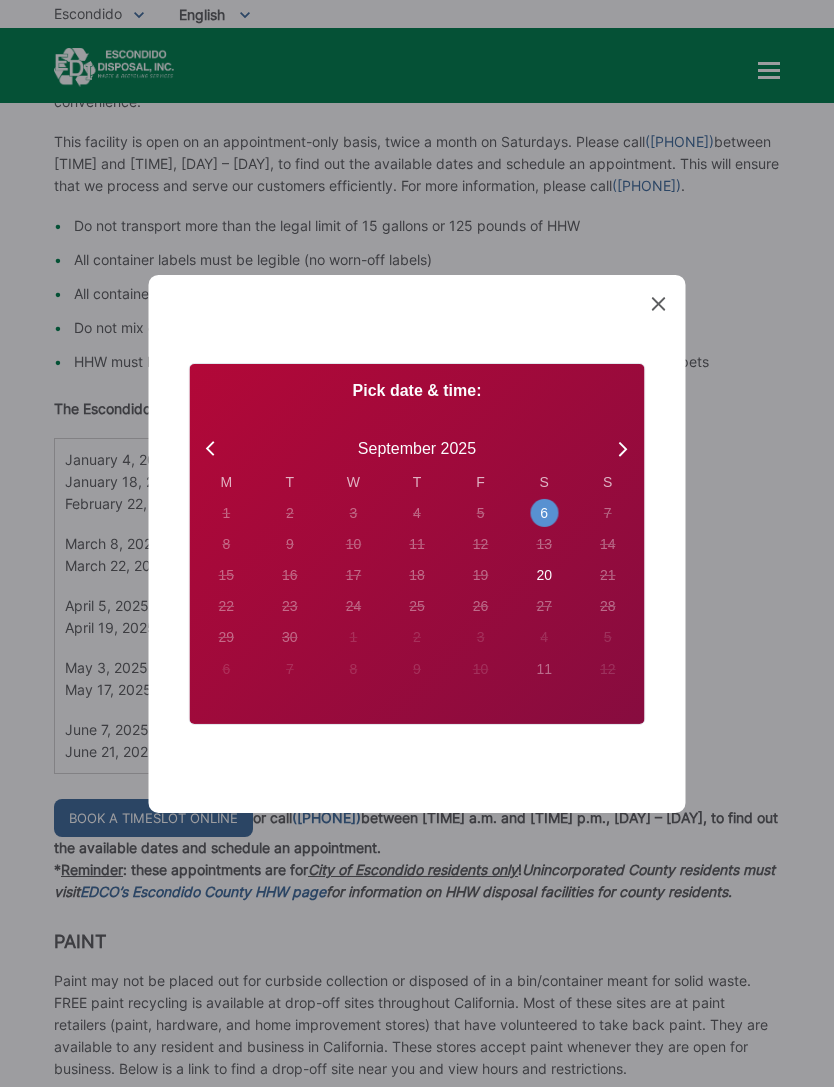 radio on "true" 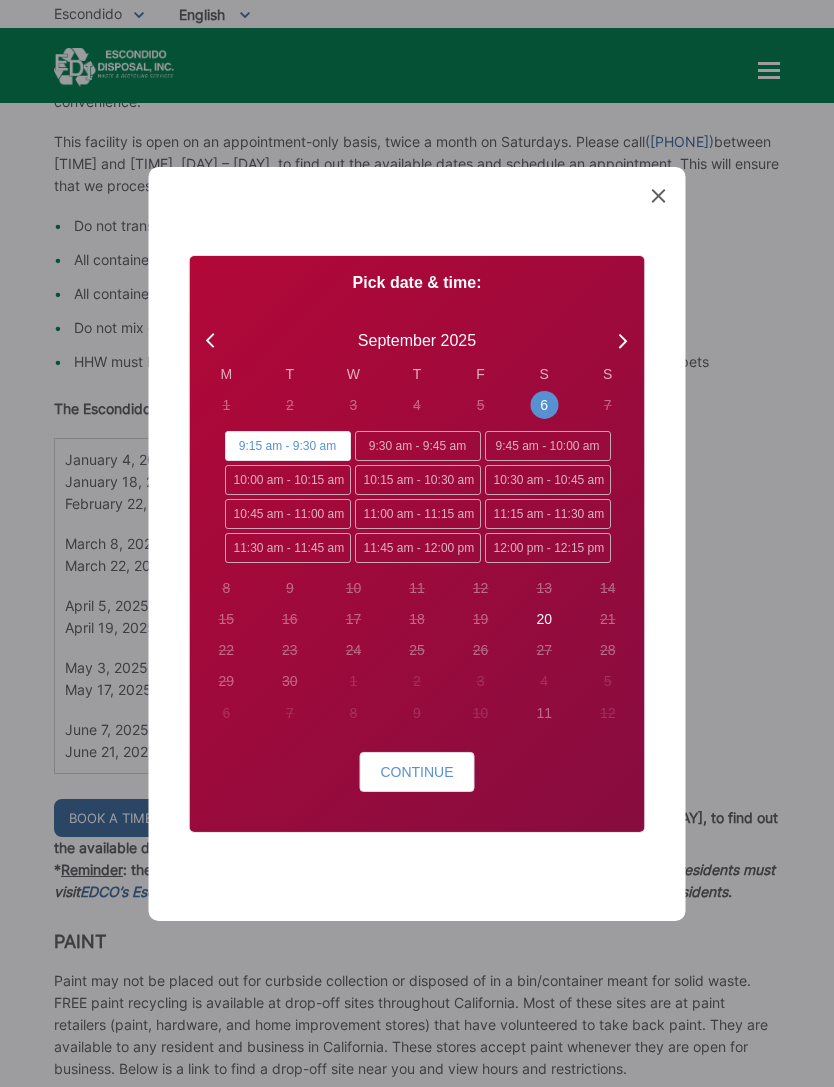 click on "Continue" at bounding box center (416, 772) 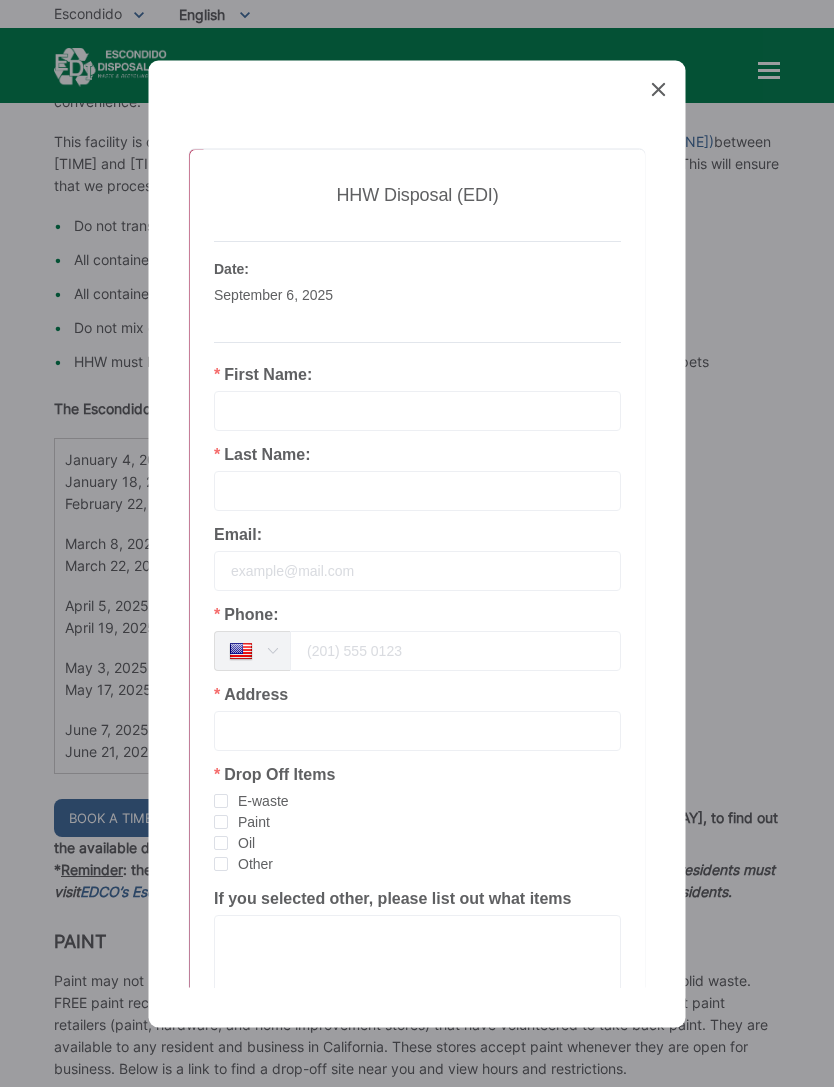 click on "First Name:" at bounding box center [417, 398] 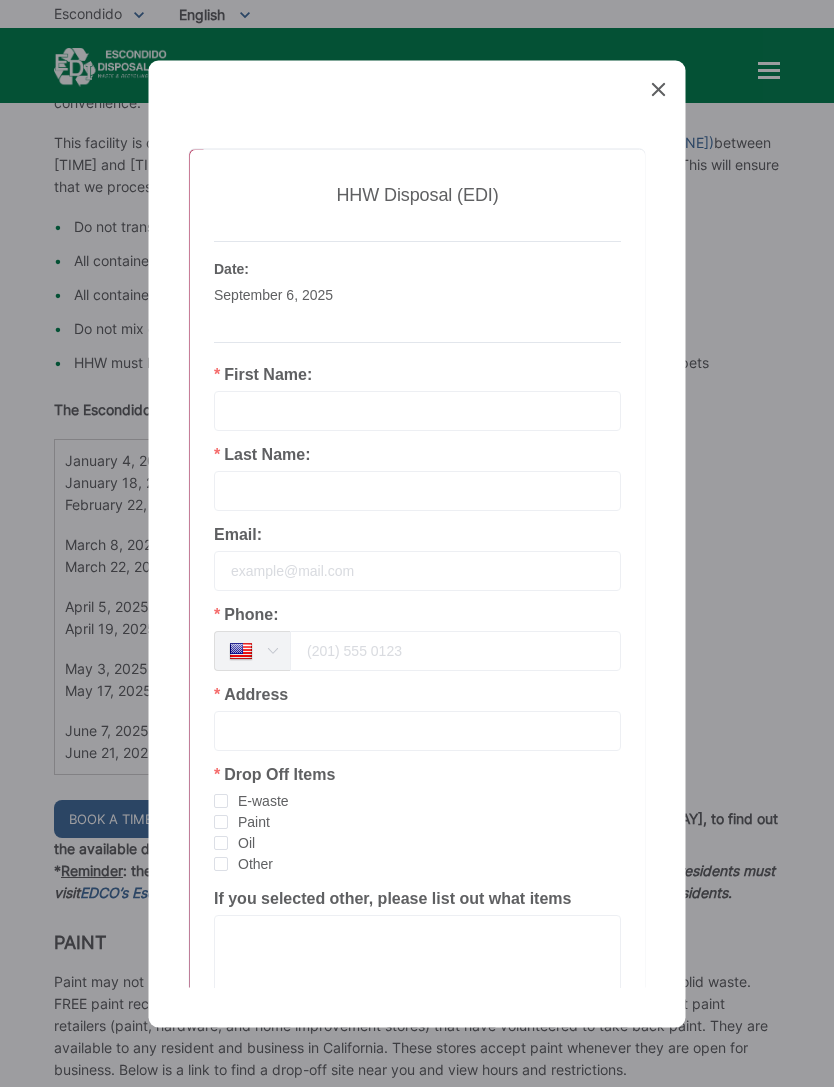 type on "[LAST]" 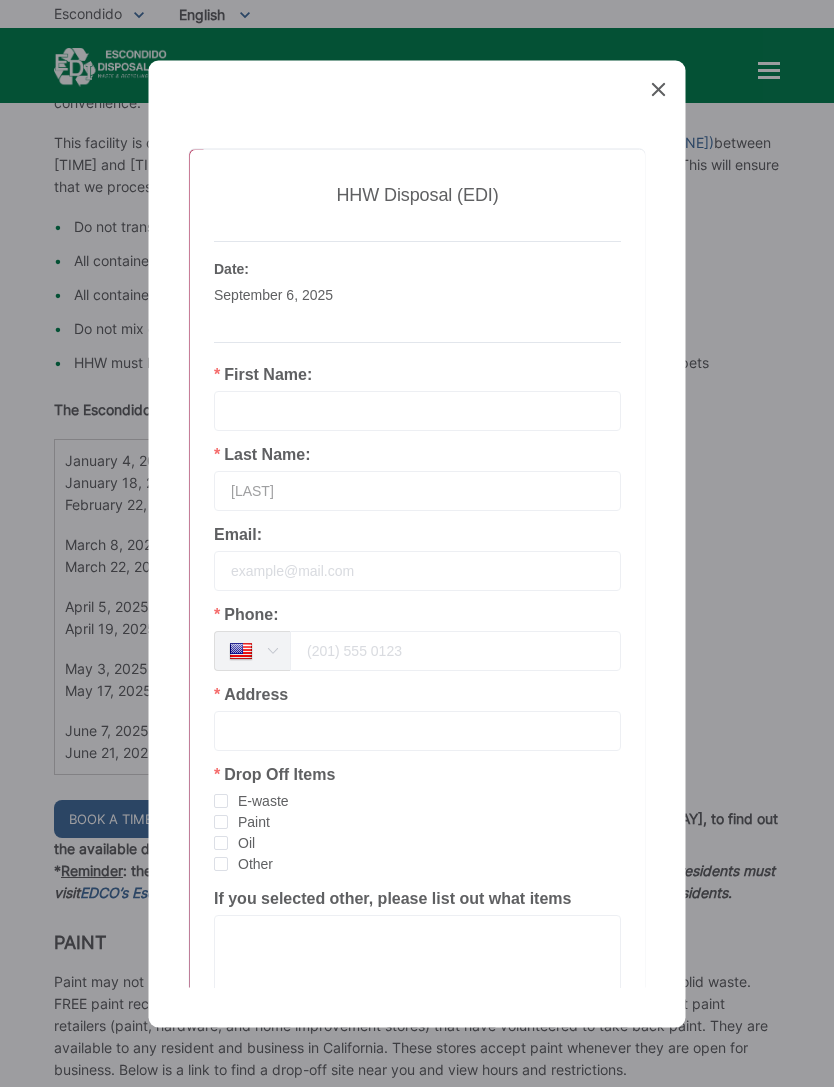 click at bounding box center (417, 410) 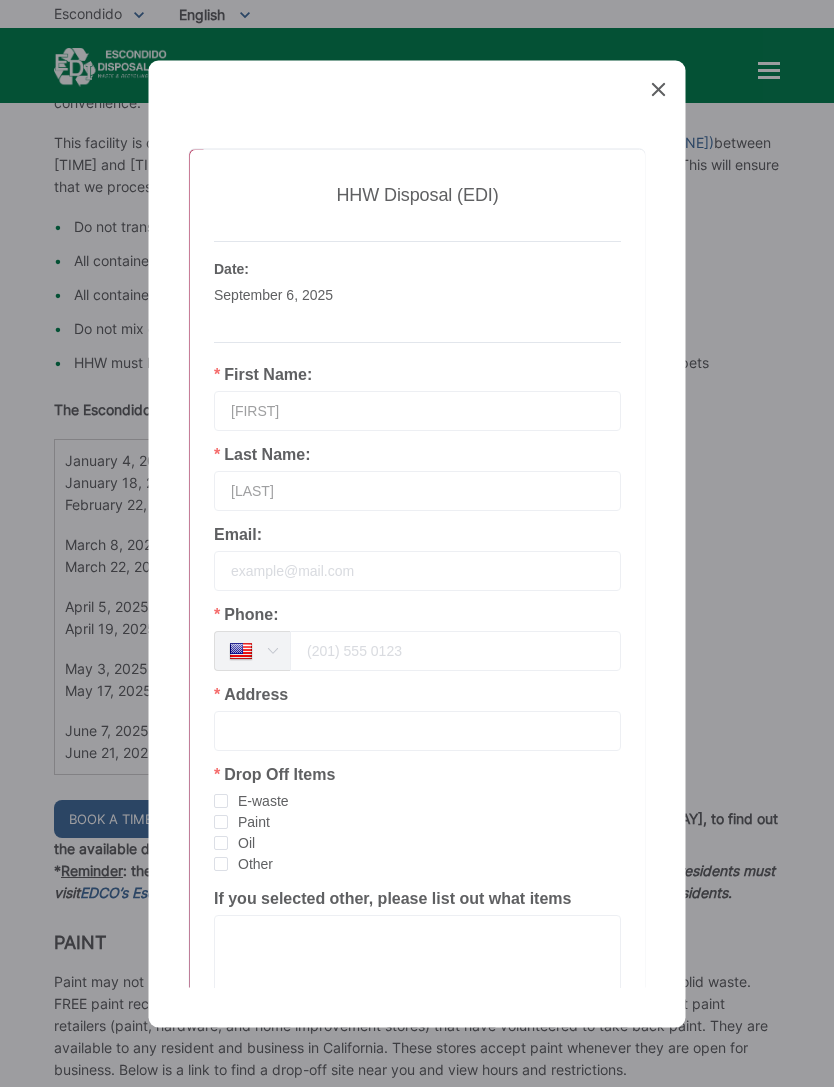 click at bounding box center (417, 570) 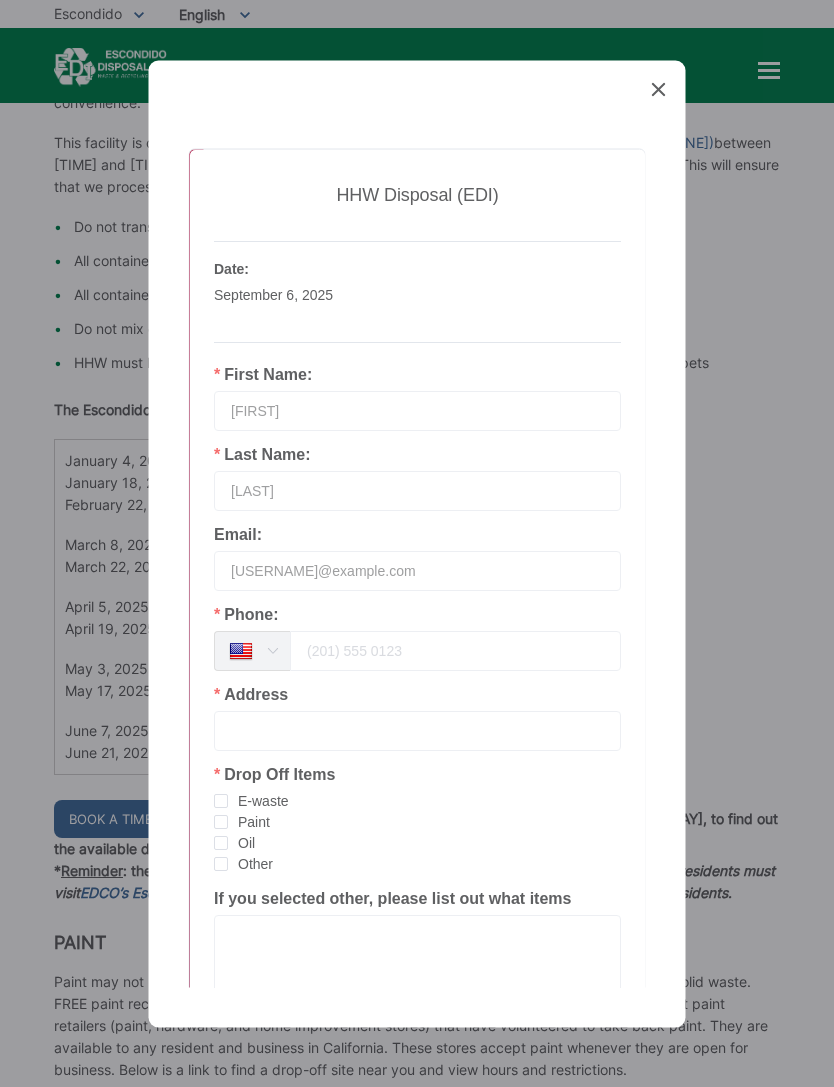scroll, scrollTop: 1018, scrollLeft: 0, axis: vertical 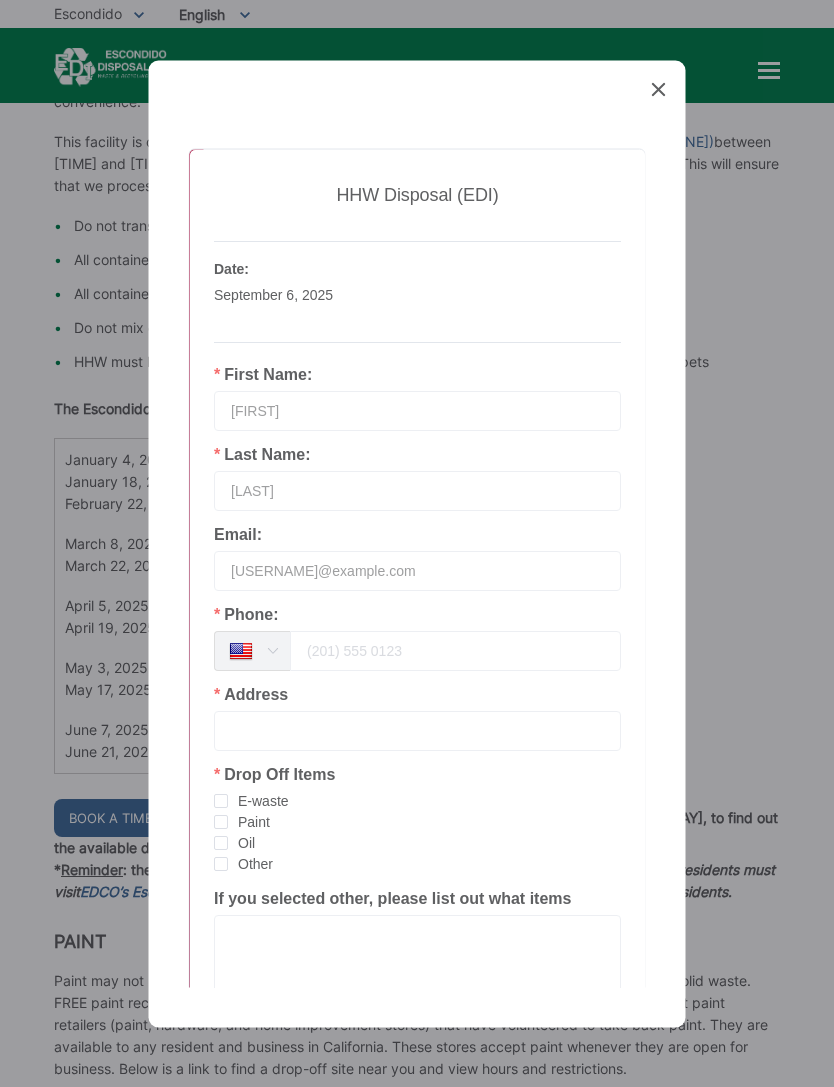 click at bounding box center (455, 650) 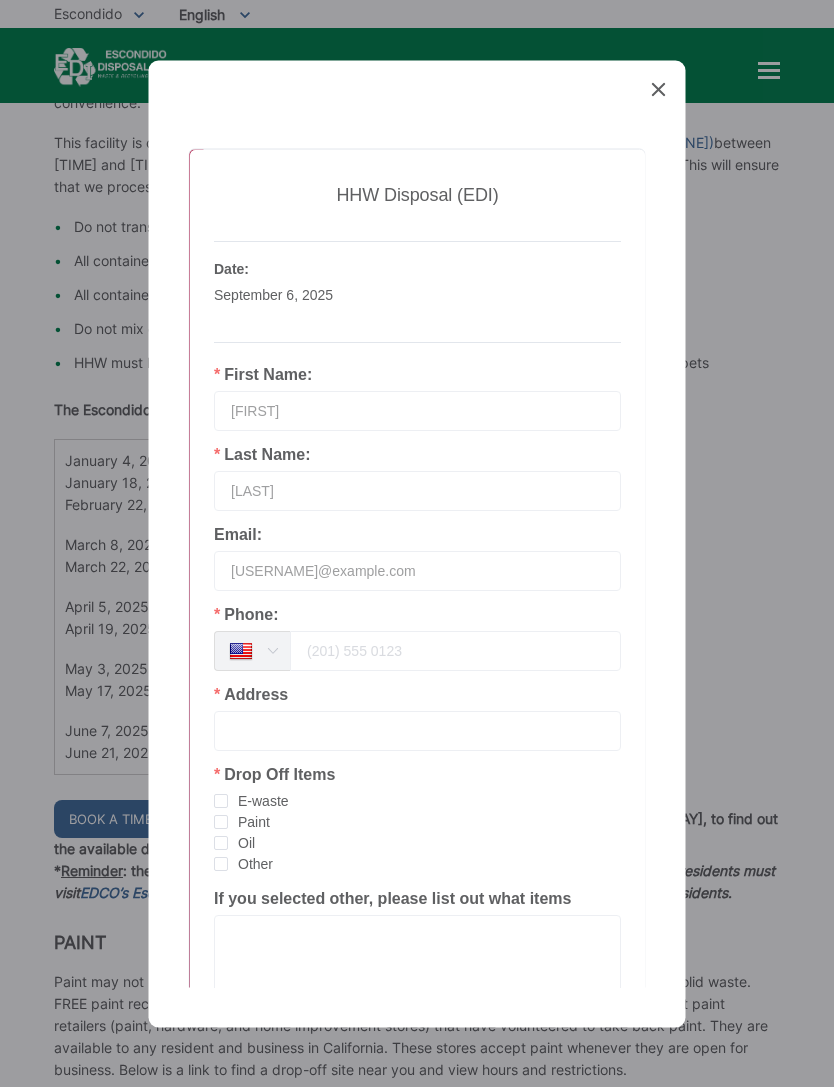 type on "[PHONE]" 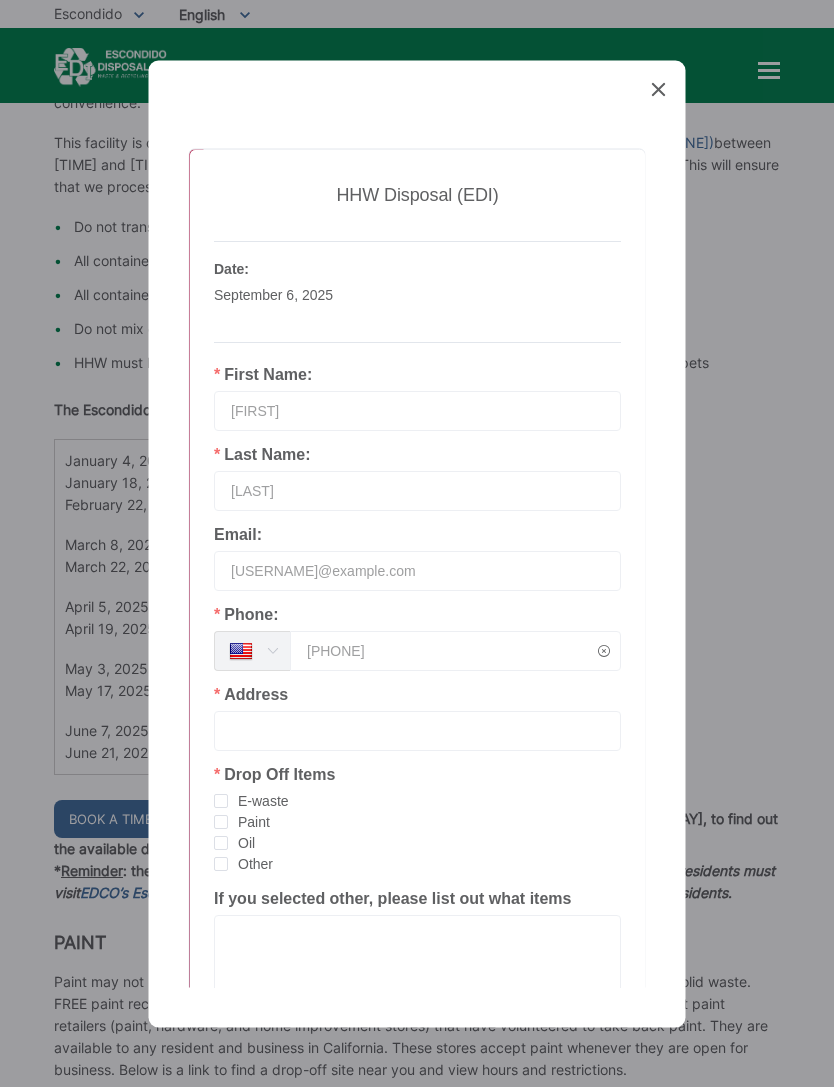 type on "[NUMBER] [STREET]" 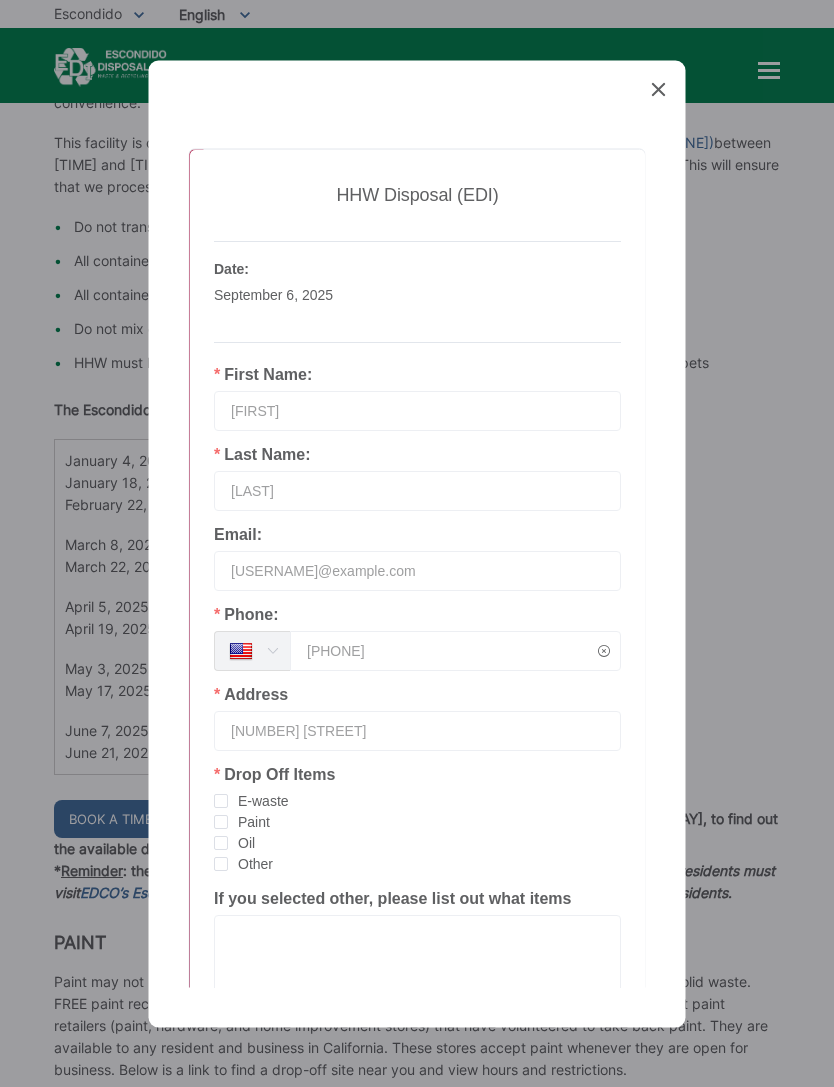 scroll, scrollTop: 1018, scrollLeft: 0, axis: vertical 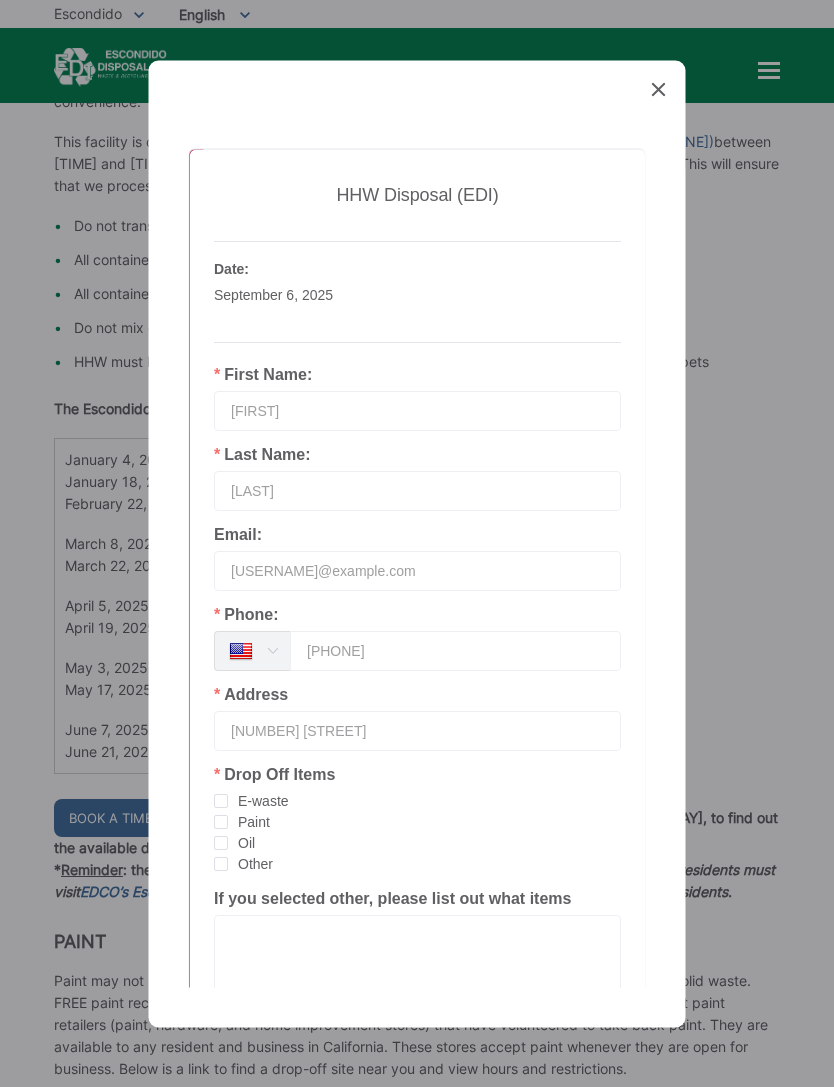 click on "E-waste" at bounding box center (417, 800) 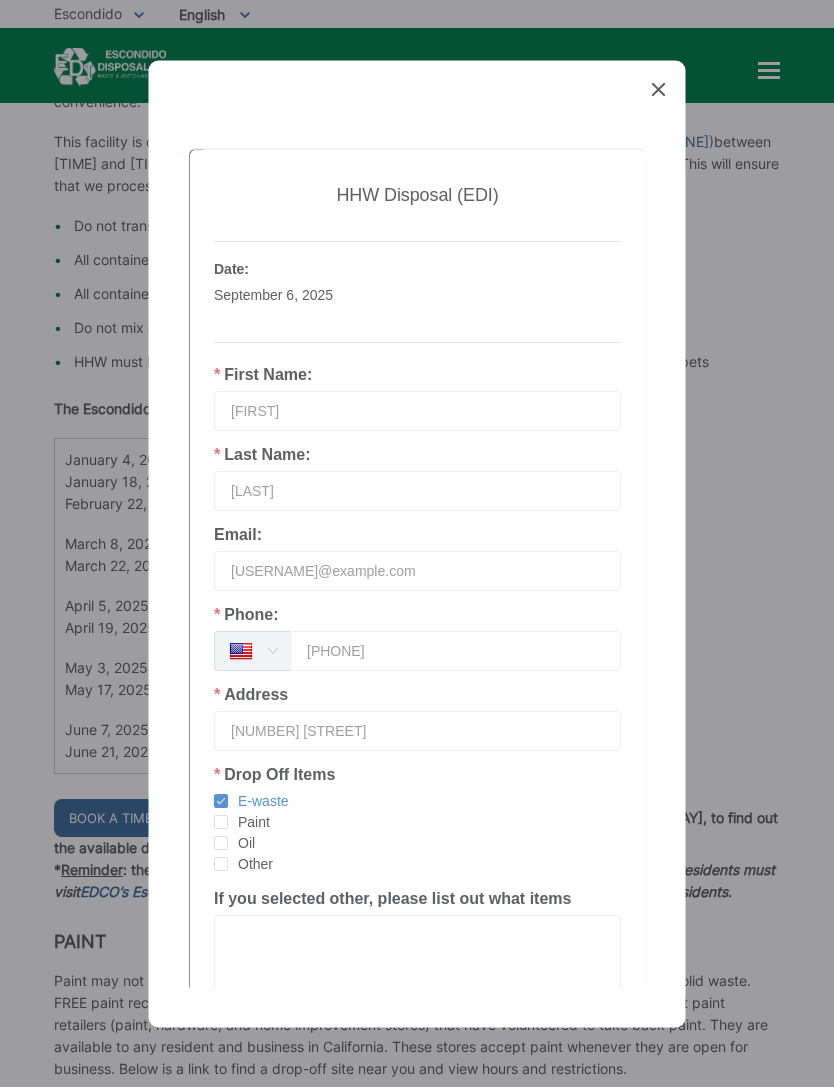 click at bounding box center (221, 801) 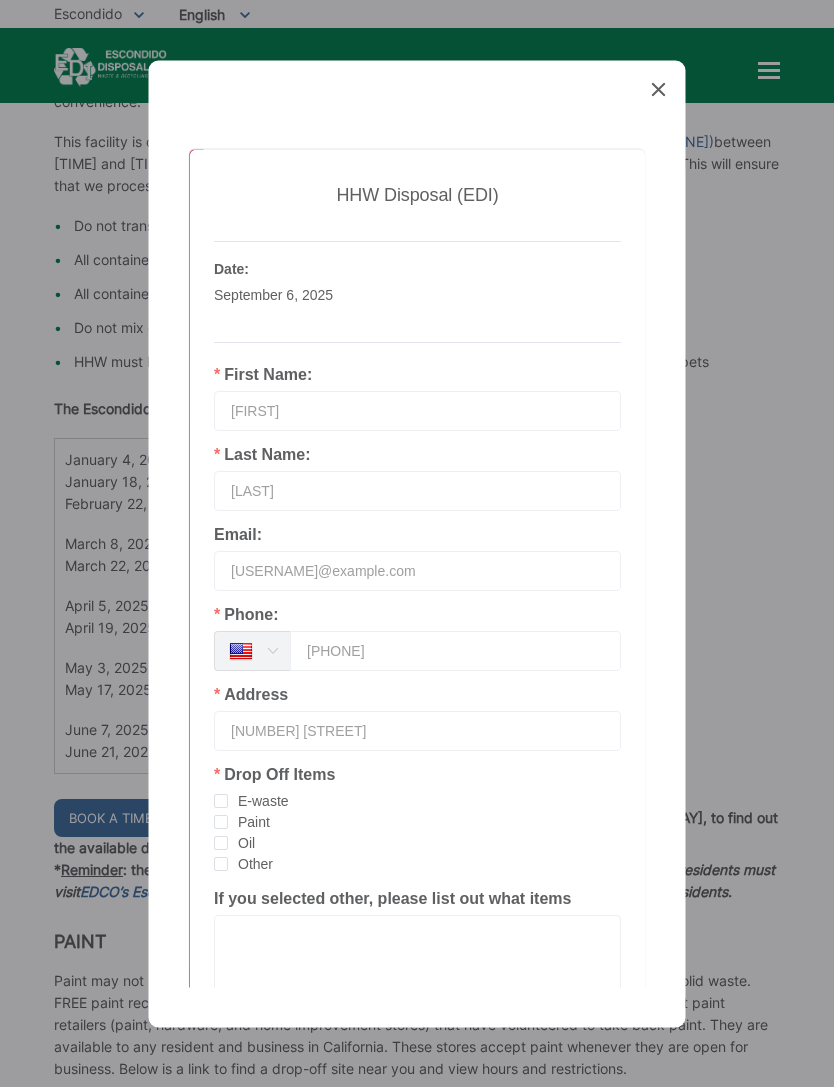 click at bounding box center (221, 800) 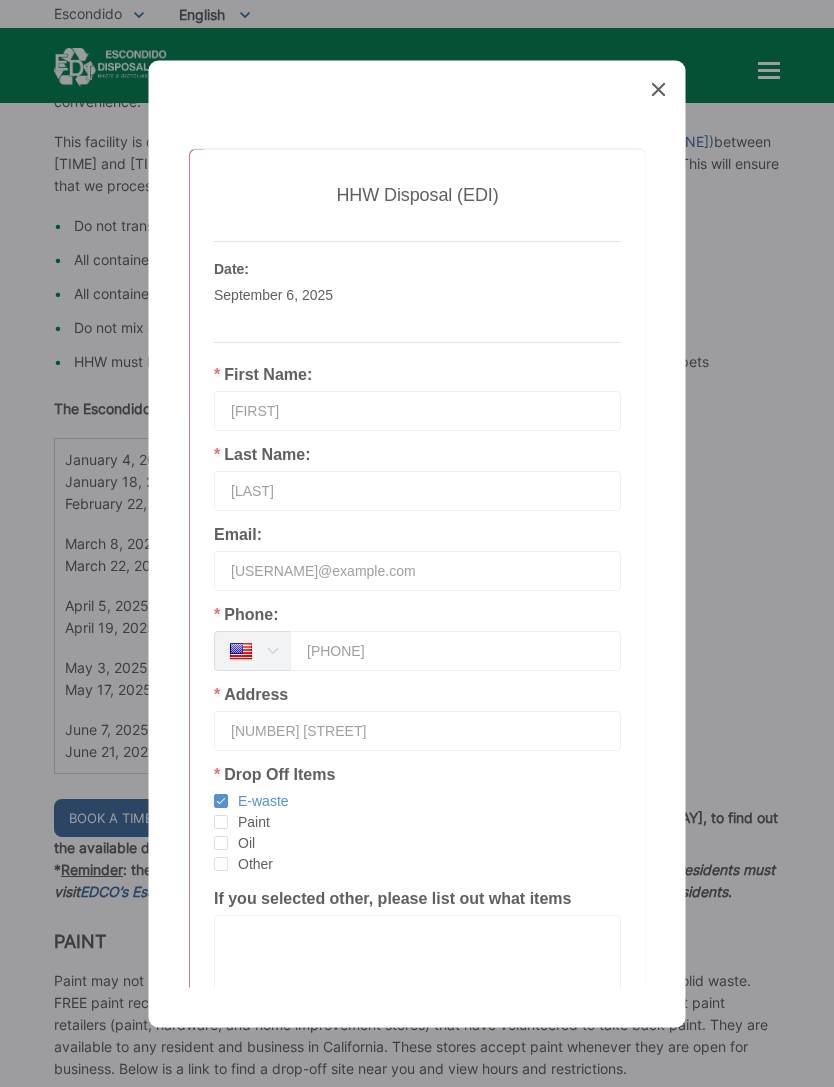 click on "Paint" at bounding box center (417, 821) 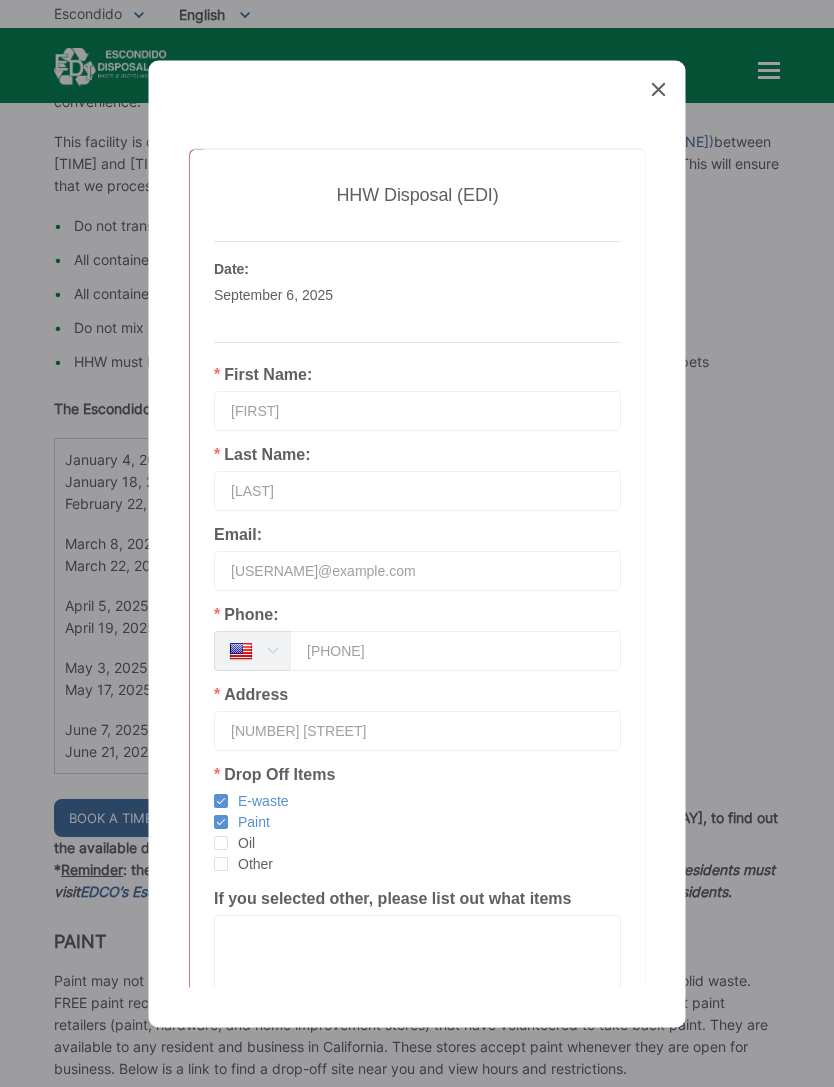 click on "E-waste" at bounding box center [258, 800] 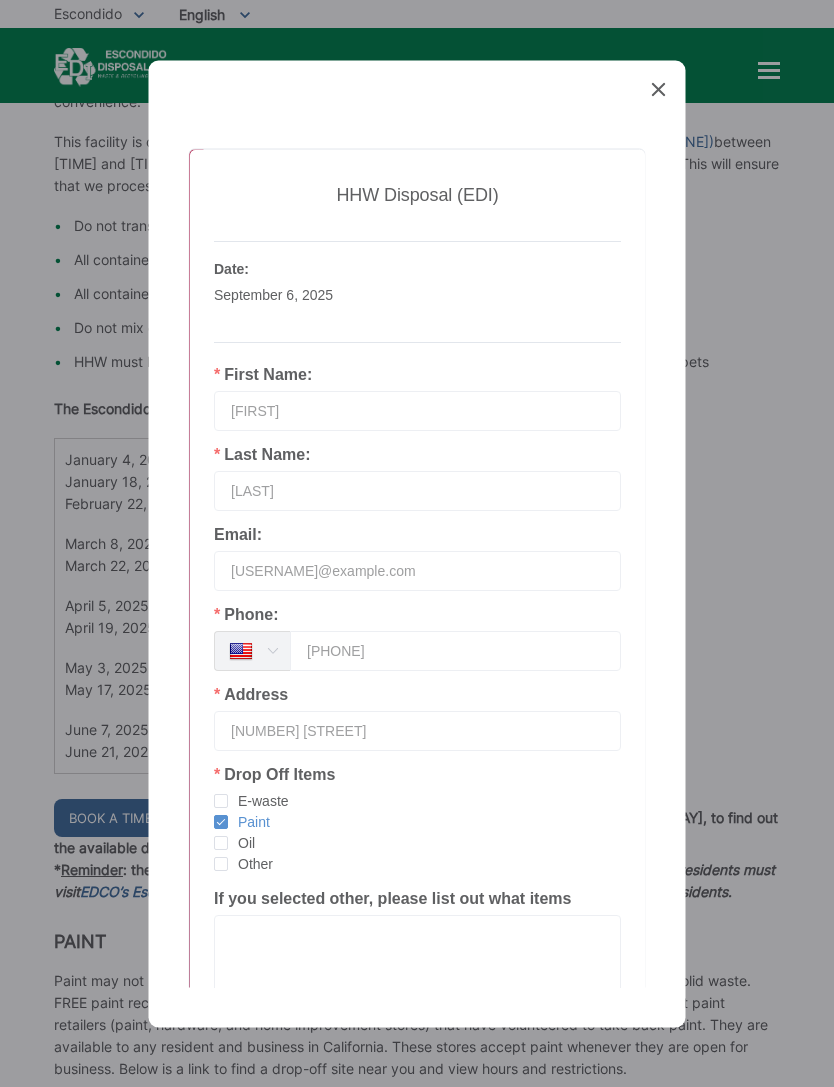 click on "E-waste" at bounding box center (417, 800) 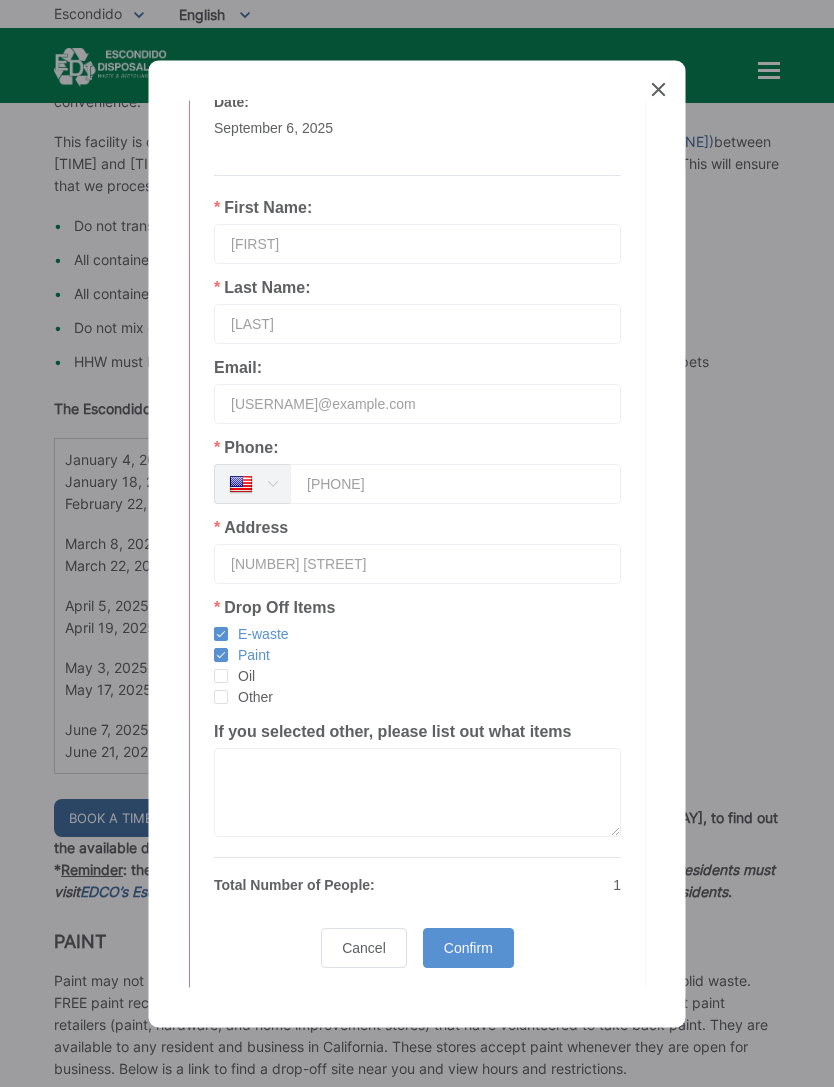 scroll, scrollTop: 164, scrollLeft: 0, axis: vertical 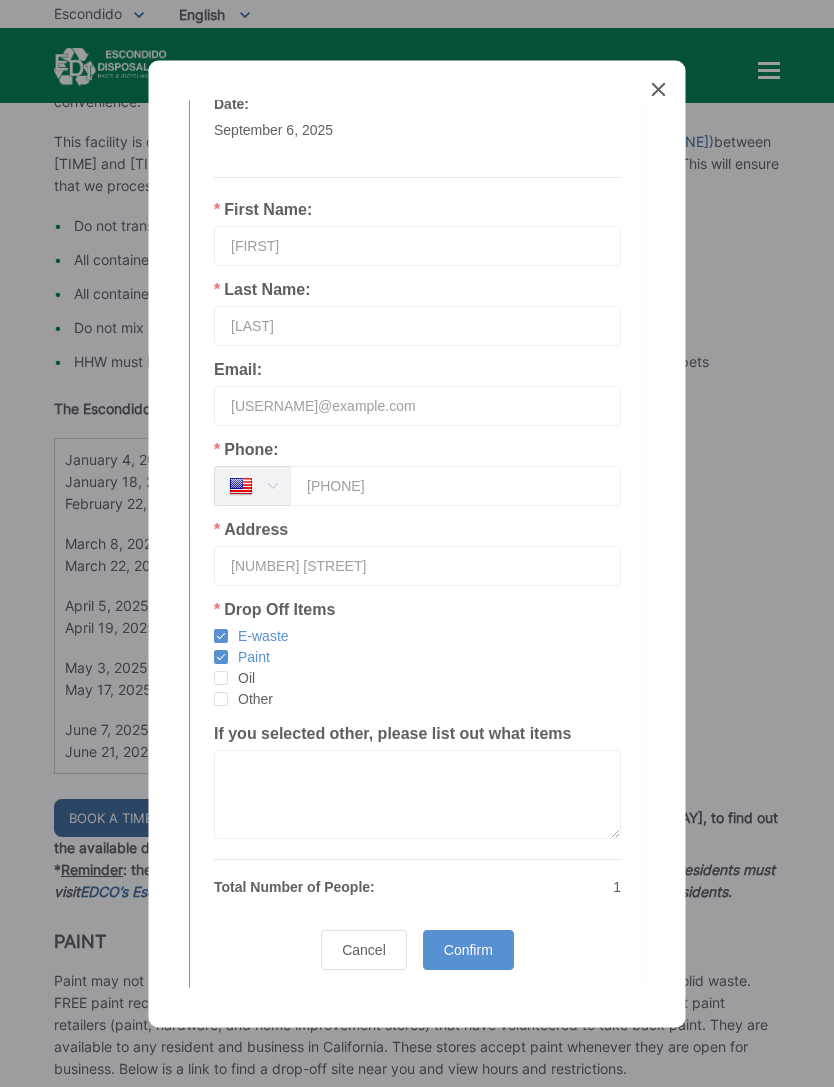 click on "Confirm" at bounding box center (467, 950) 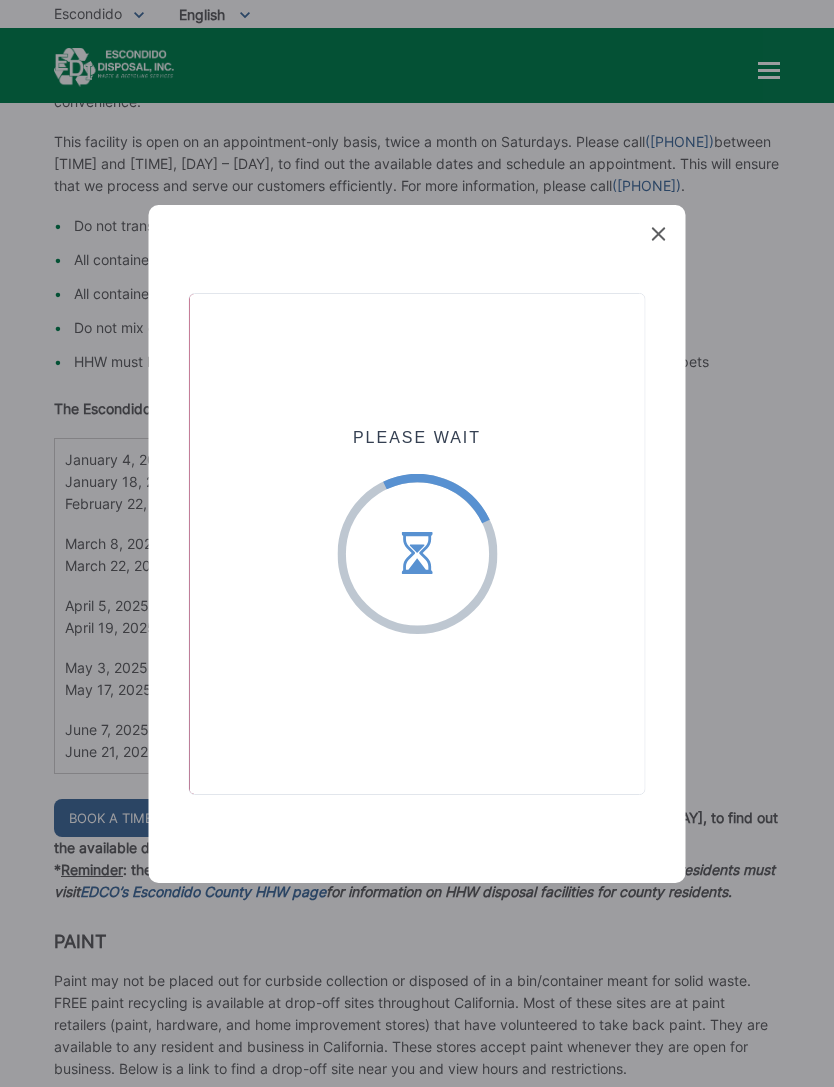 scroll, scrollTop: 0, scrollLeft: 0, axis: both 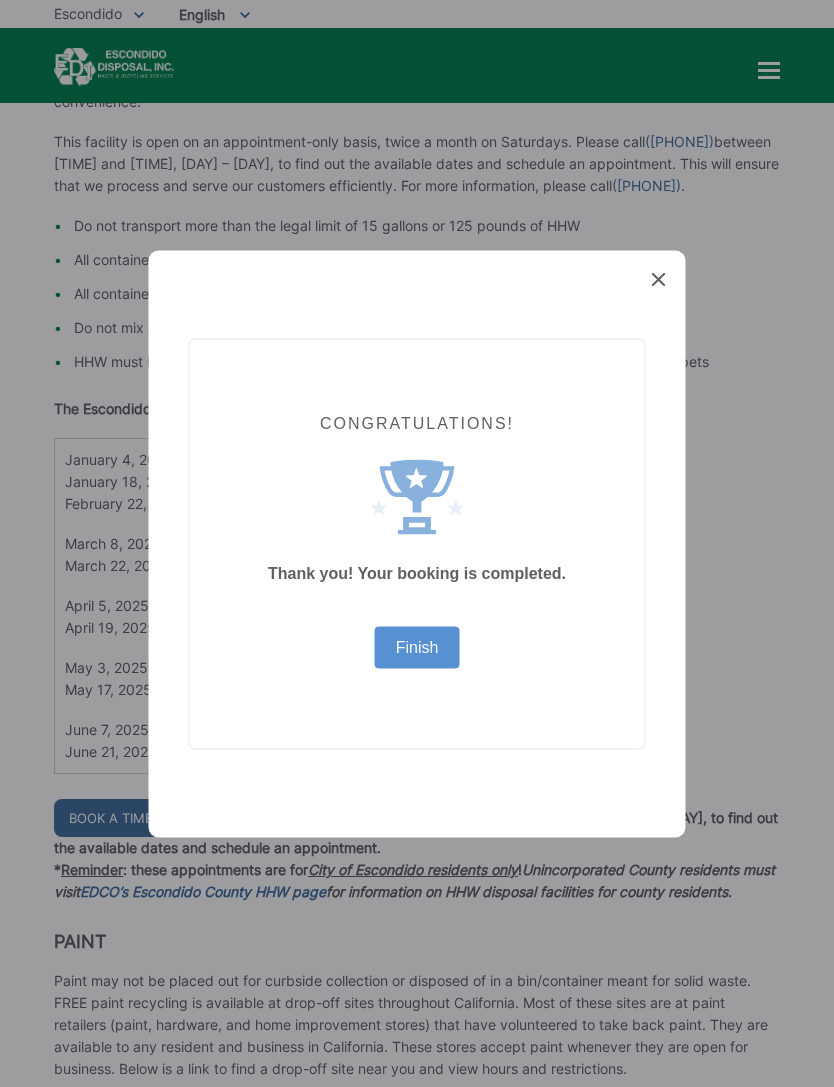 click on "Finish" at bounding box center [417, 647] 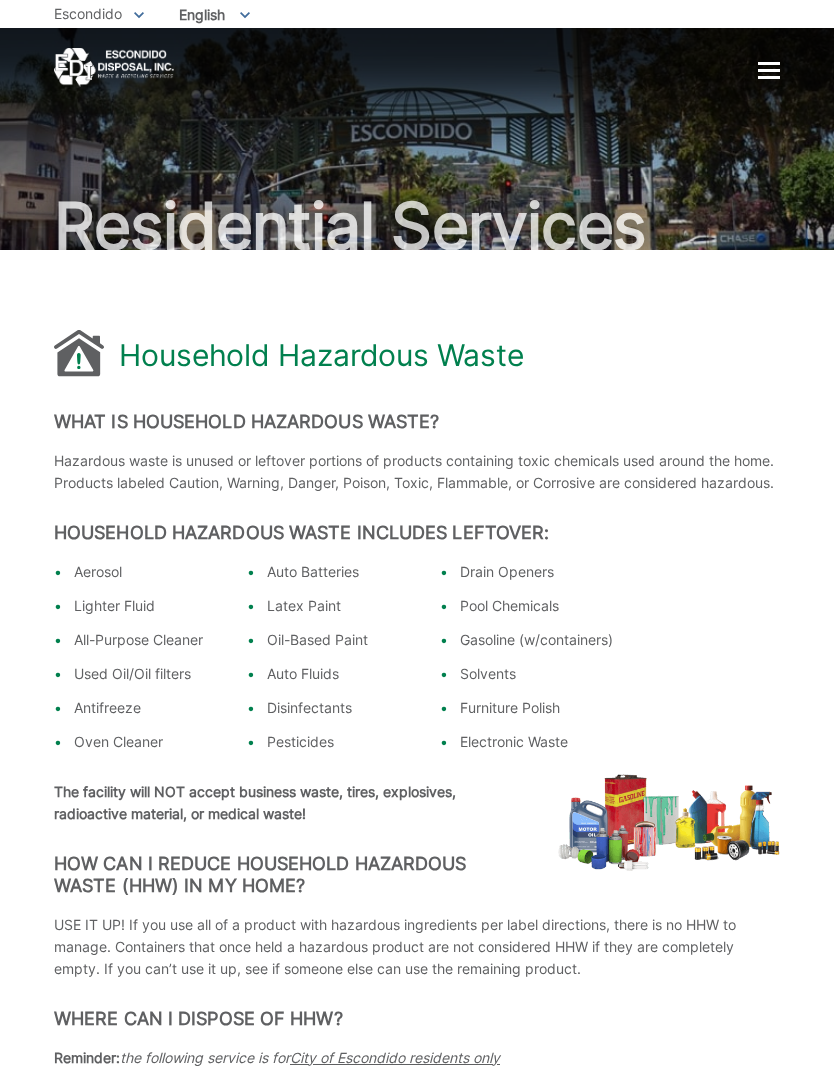scroll, scrollTop: 1082, scrollLeft: 0, axis: vertical 